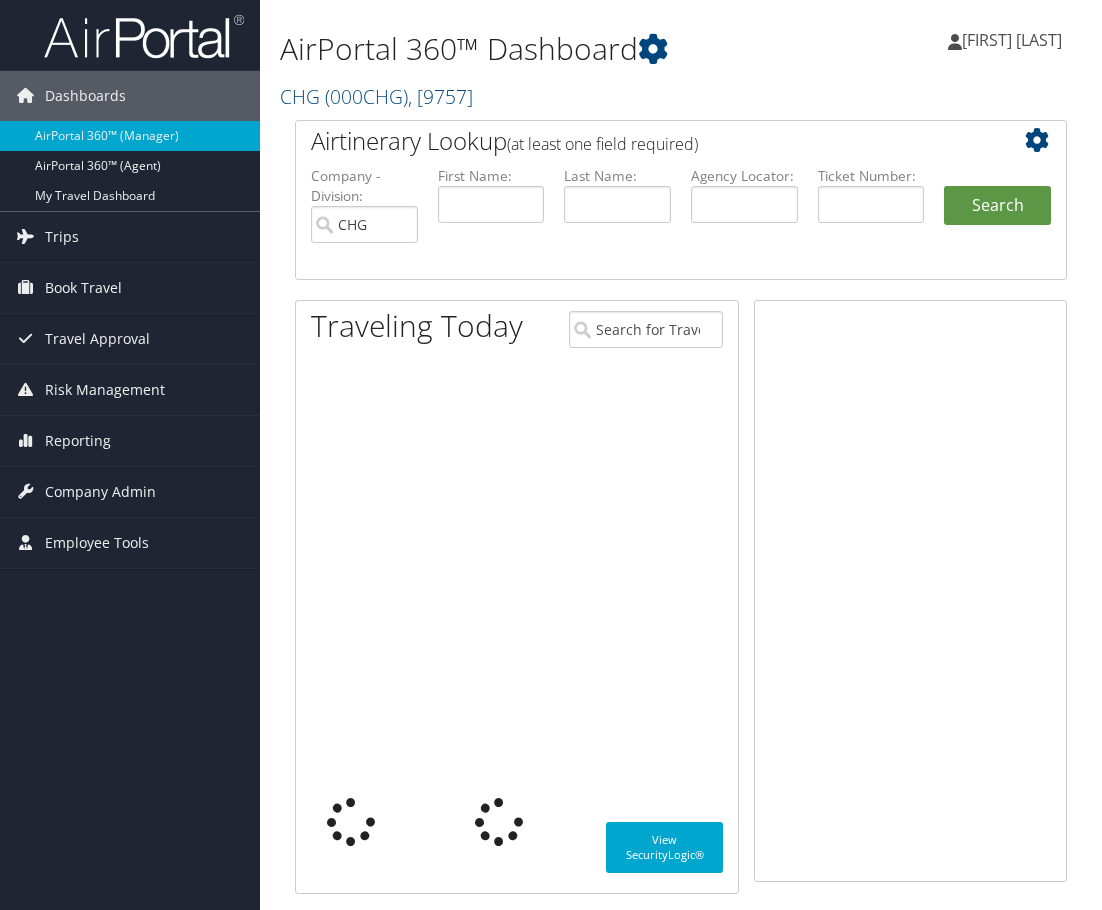 scroll, scrollTop: 0, scrollLeft: 0, axis: both 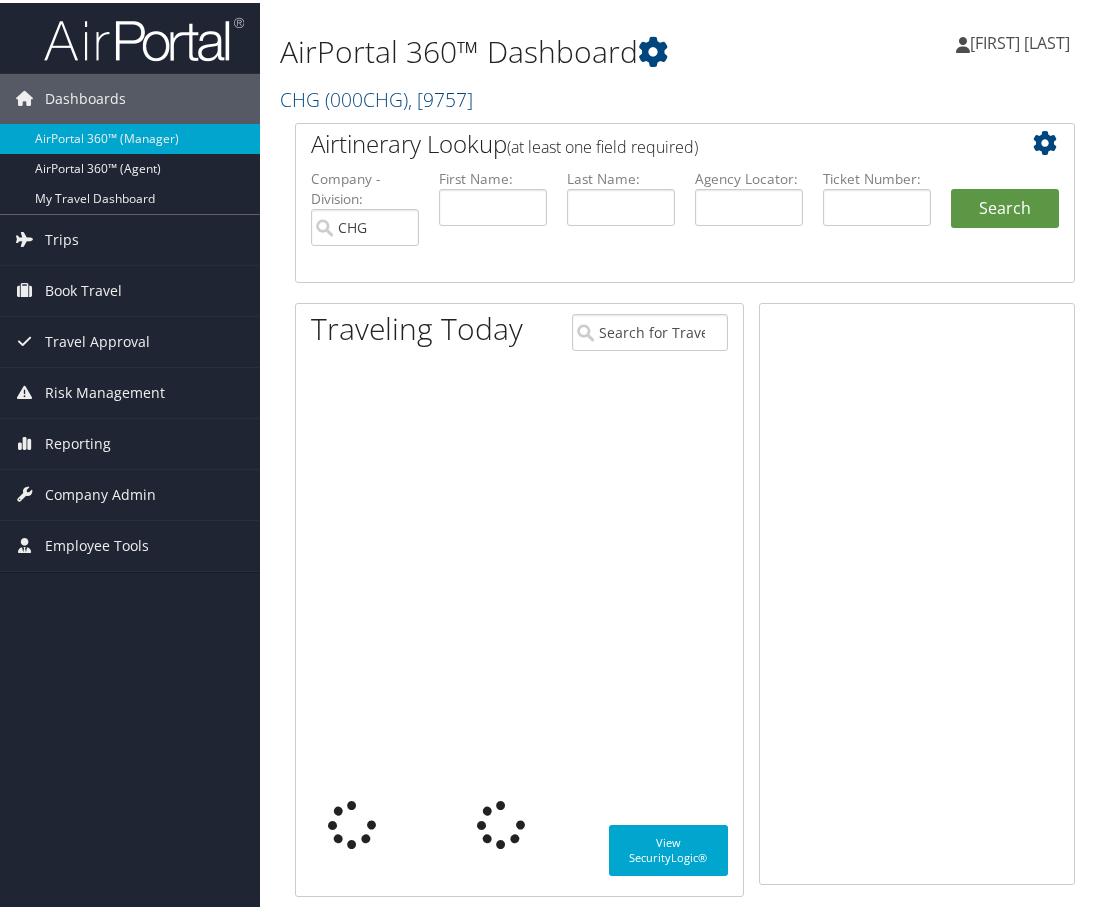 click on "CHG   ( 000CHG )  , [ 9757 ]" at bounding box center (550, 95) 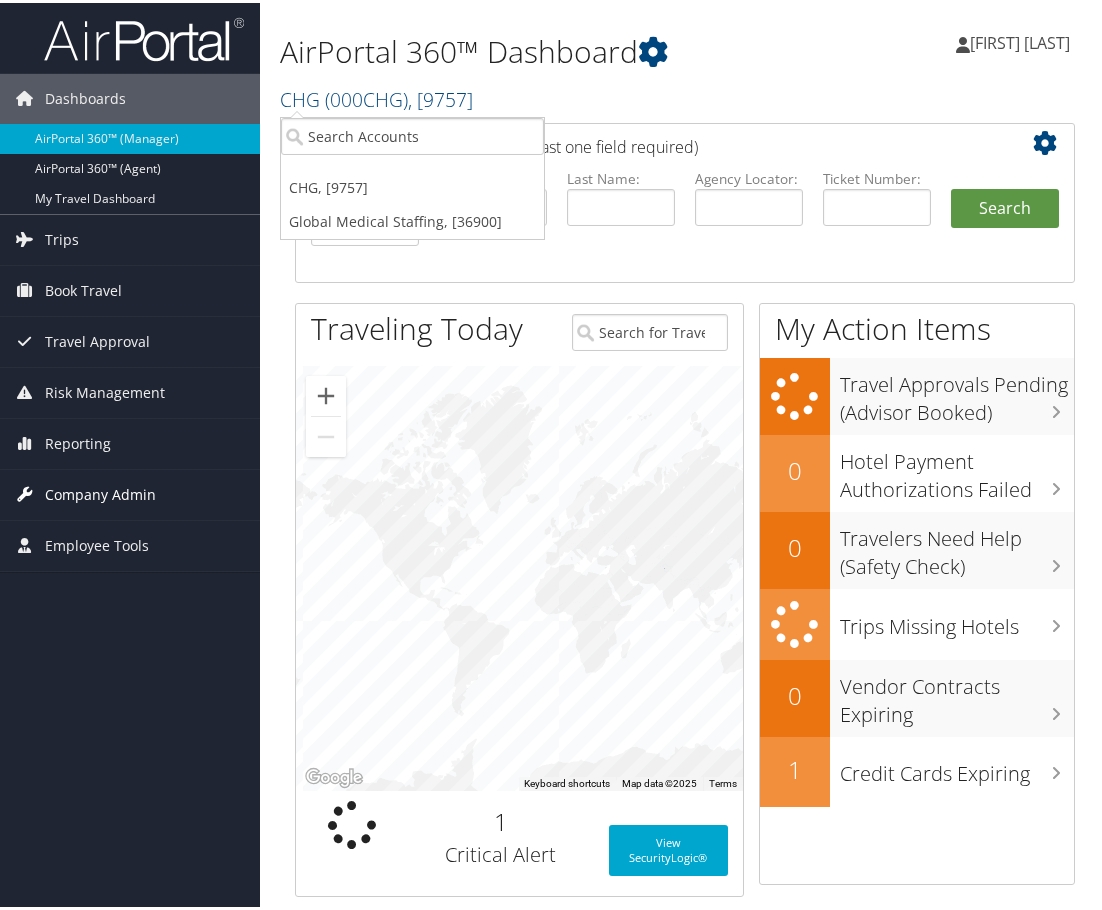 click on "Company Admin" at bounding box center [100, 492] 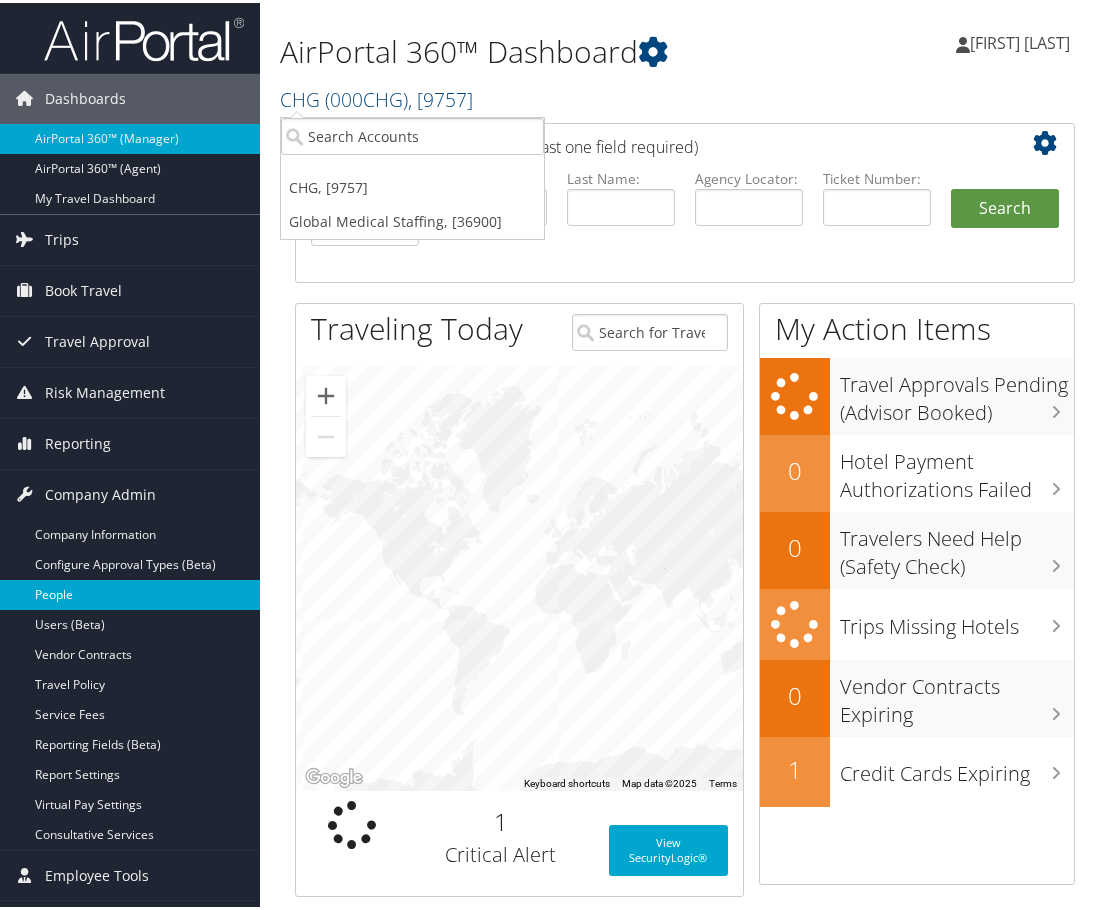 click on "People" at bounding box center [130, 592] 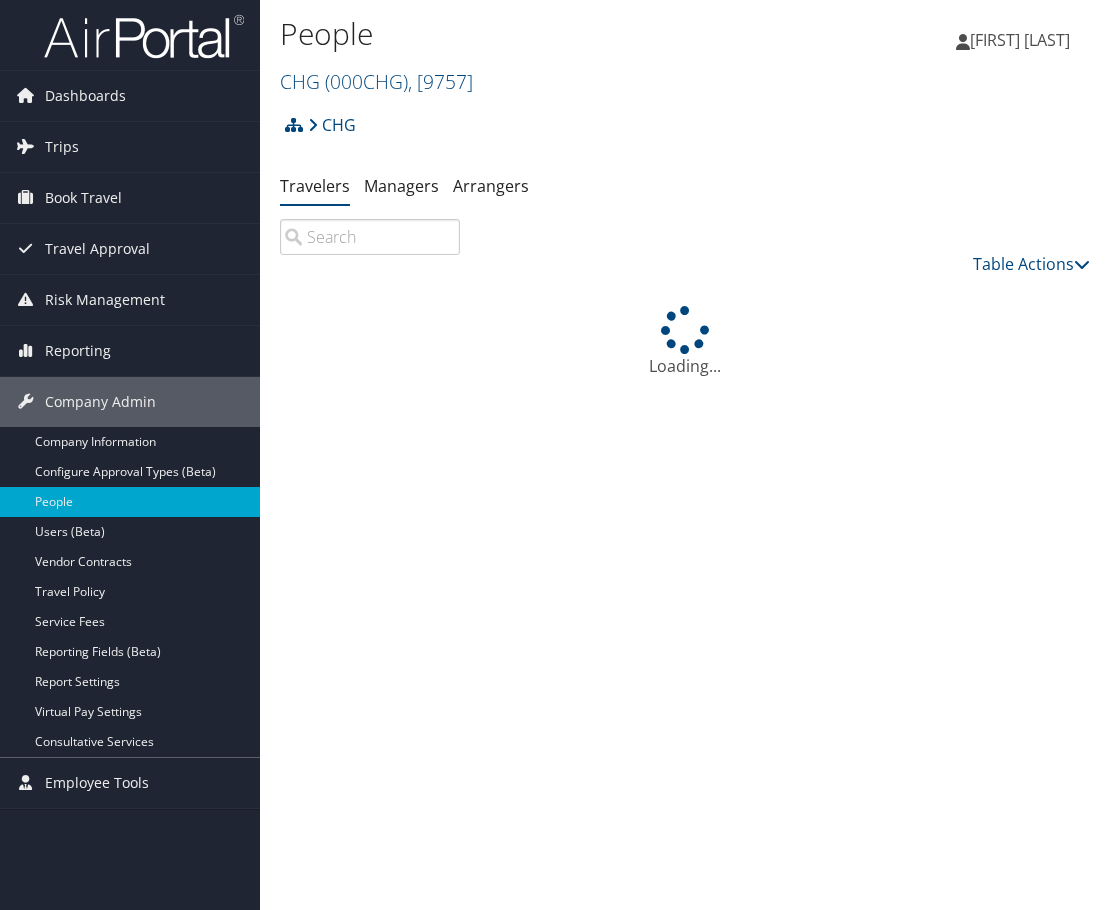 scroll, scrollTop: 0, scrollLeft: 0, axis: both 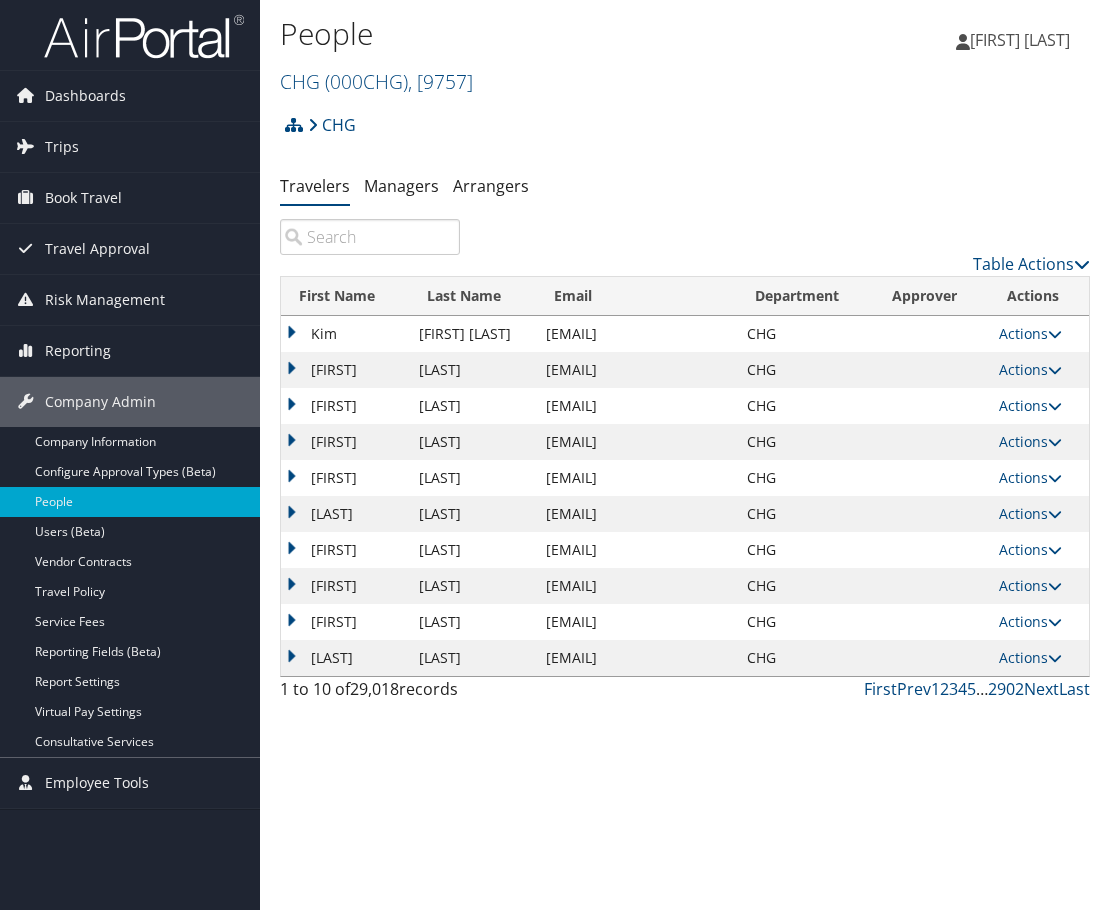 click at bounding box center [370, 237] 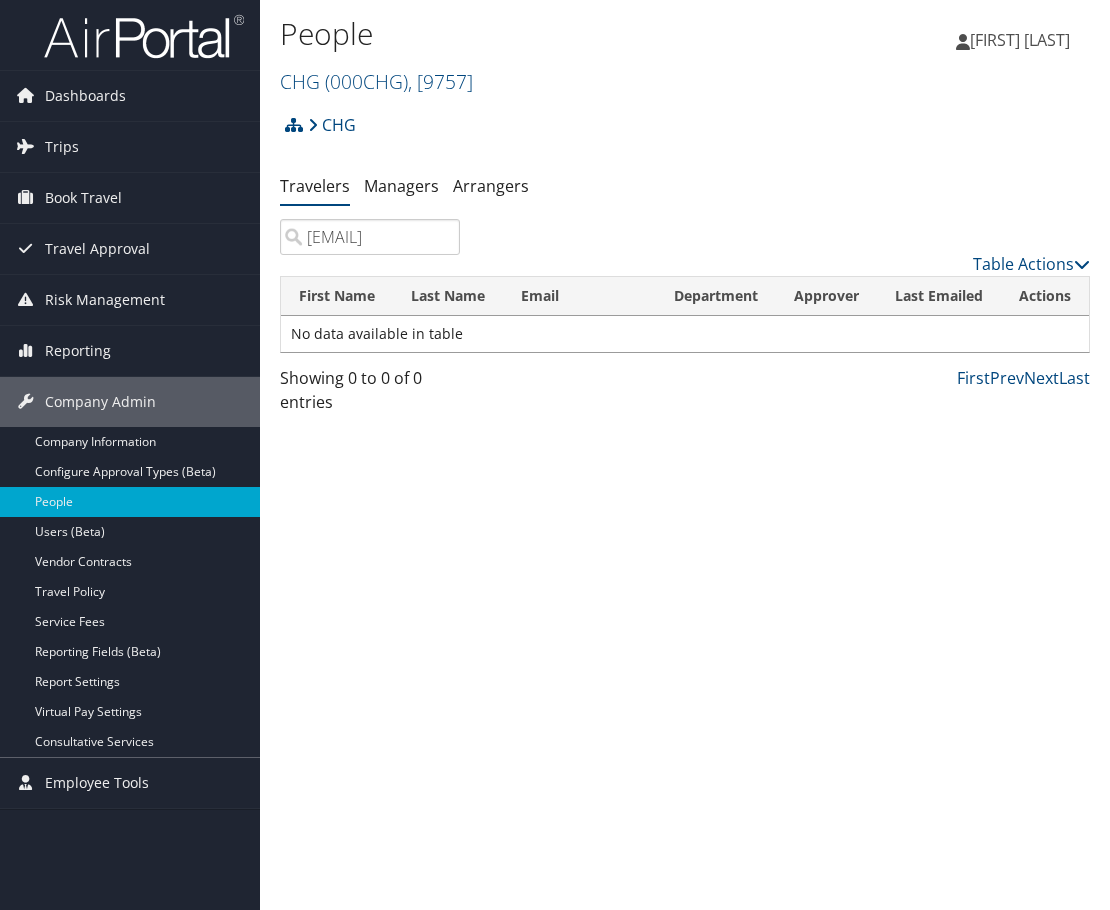 click on "rlal@uic.edu" at bounding box center [370, 237] 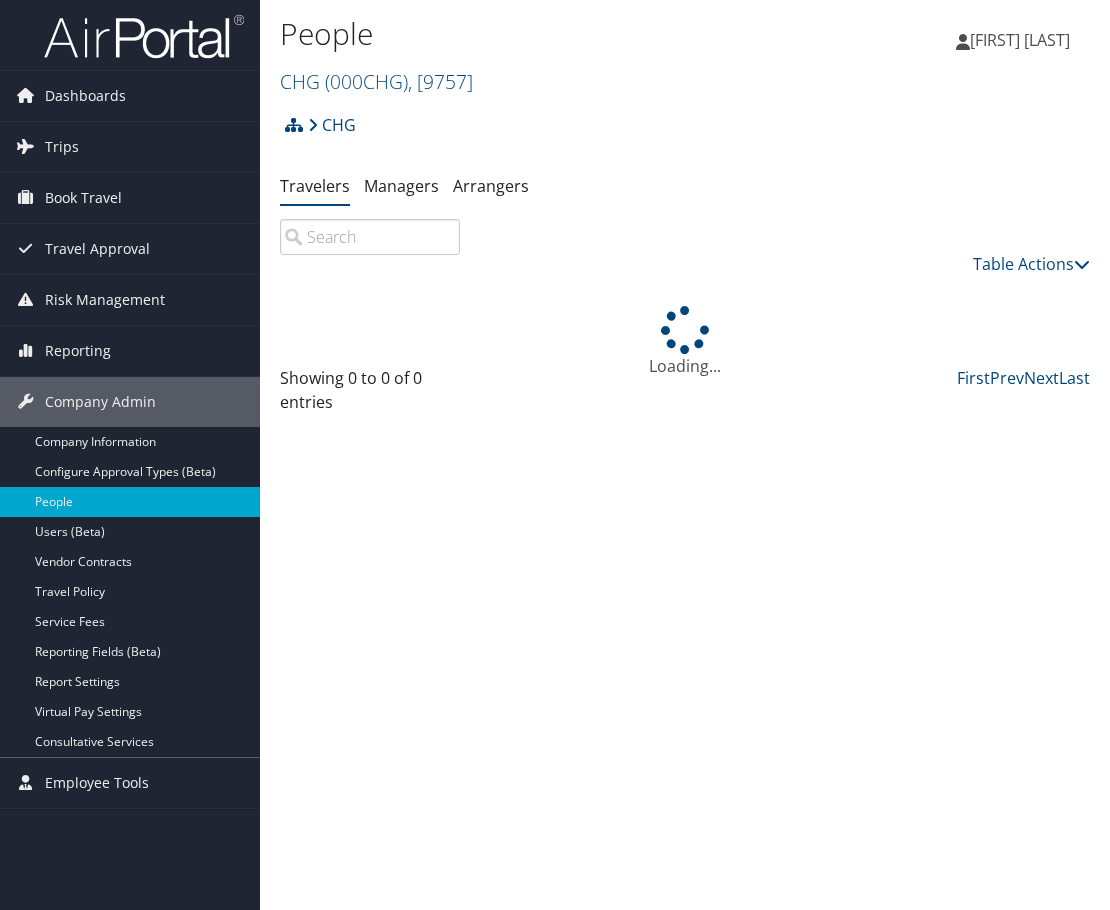 click at bounding box center (370, 237) 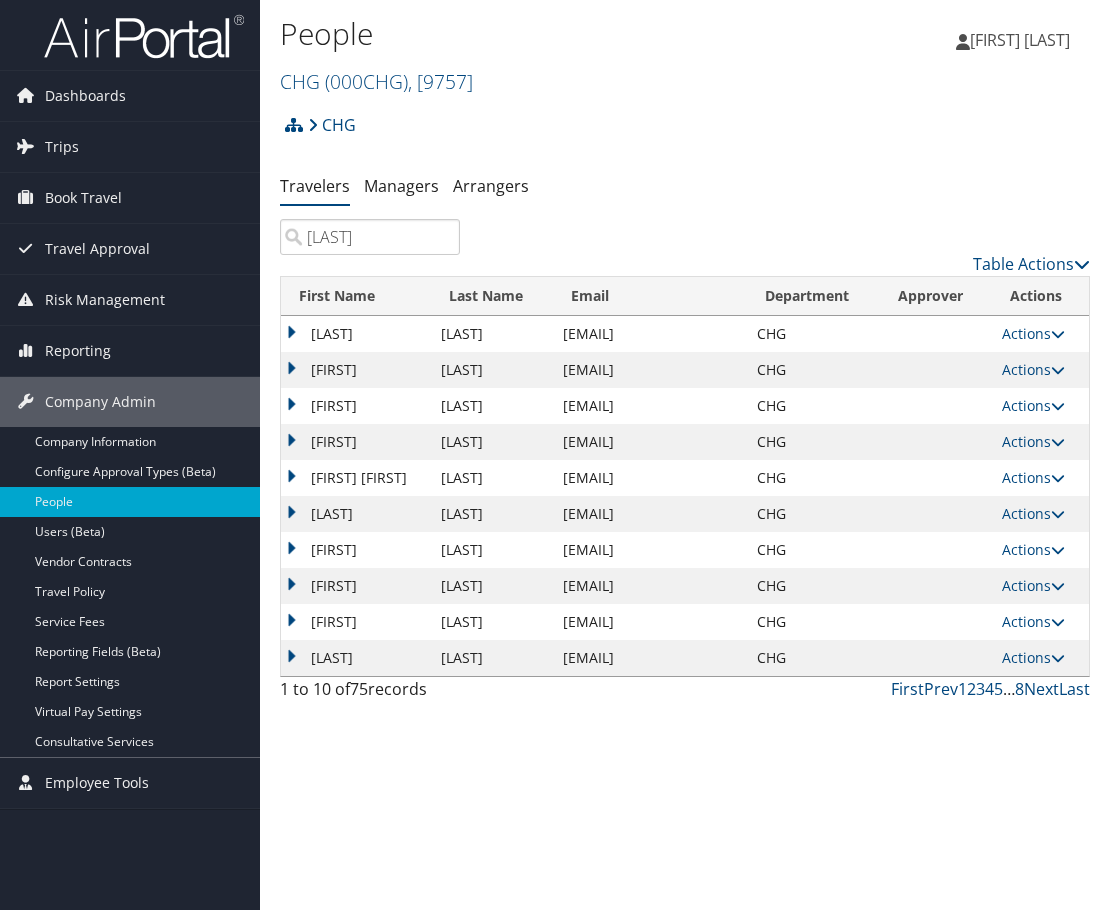 drag, startPoint x: 354, startPoint y: 233, endPoint x: 294, endPoint y: 240, distance: 60.40695 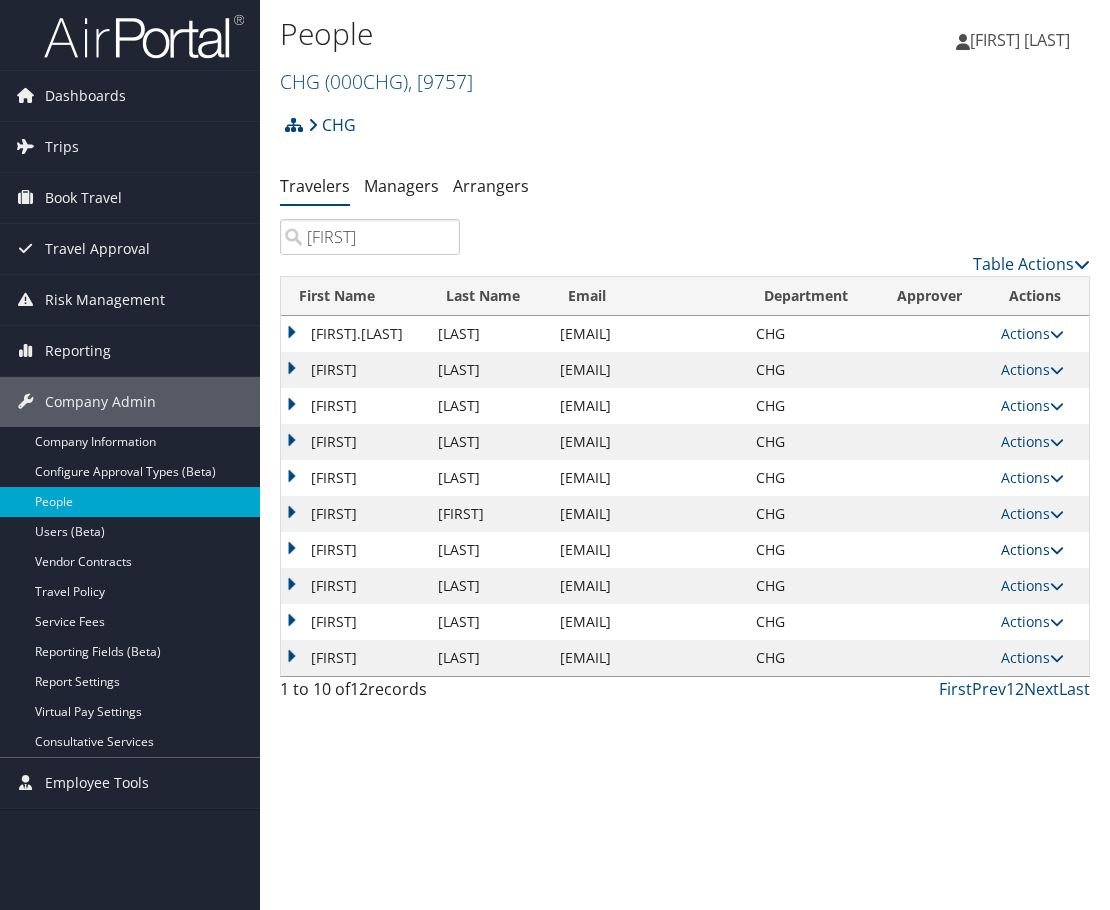 type on "ROBY" 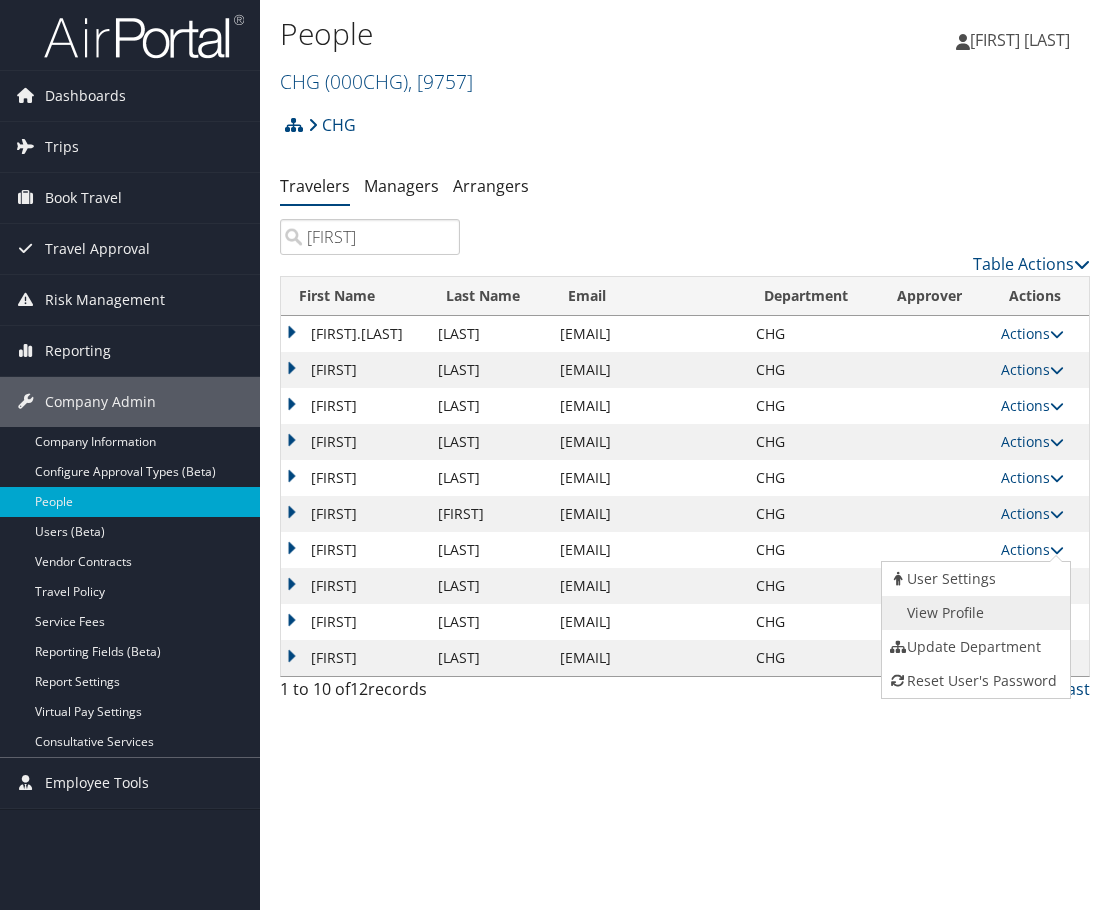 click on "View Profile" at bounding box center [974, 613] 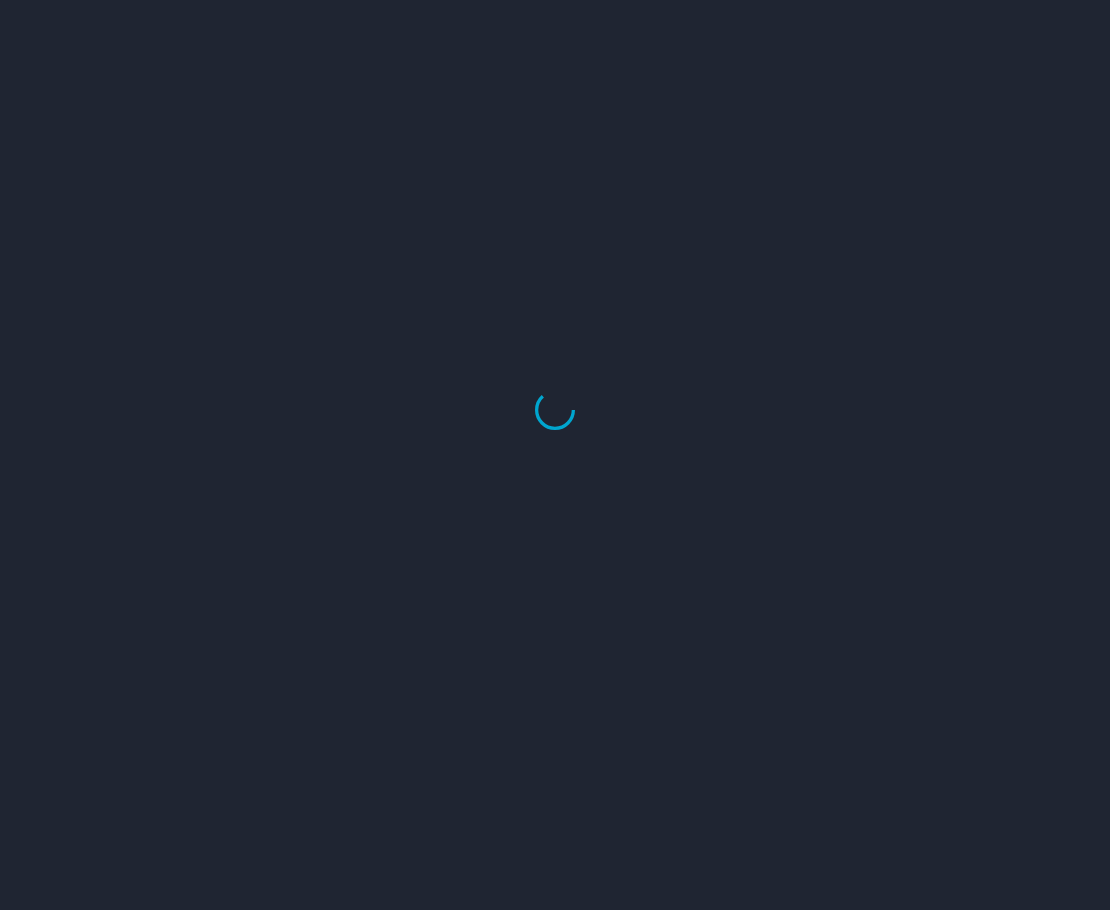 scroll, scrollTop: 0, scrollLeft: 0, axis: both 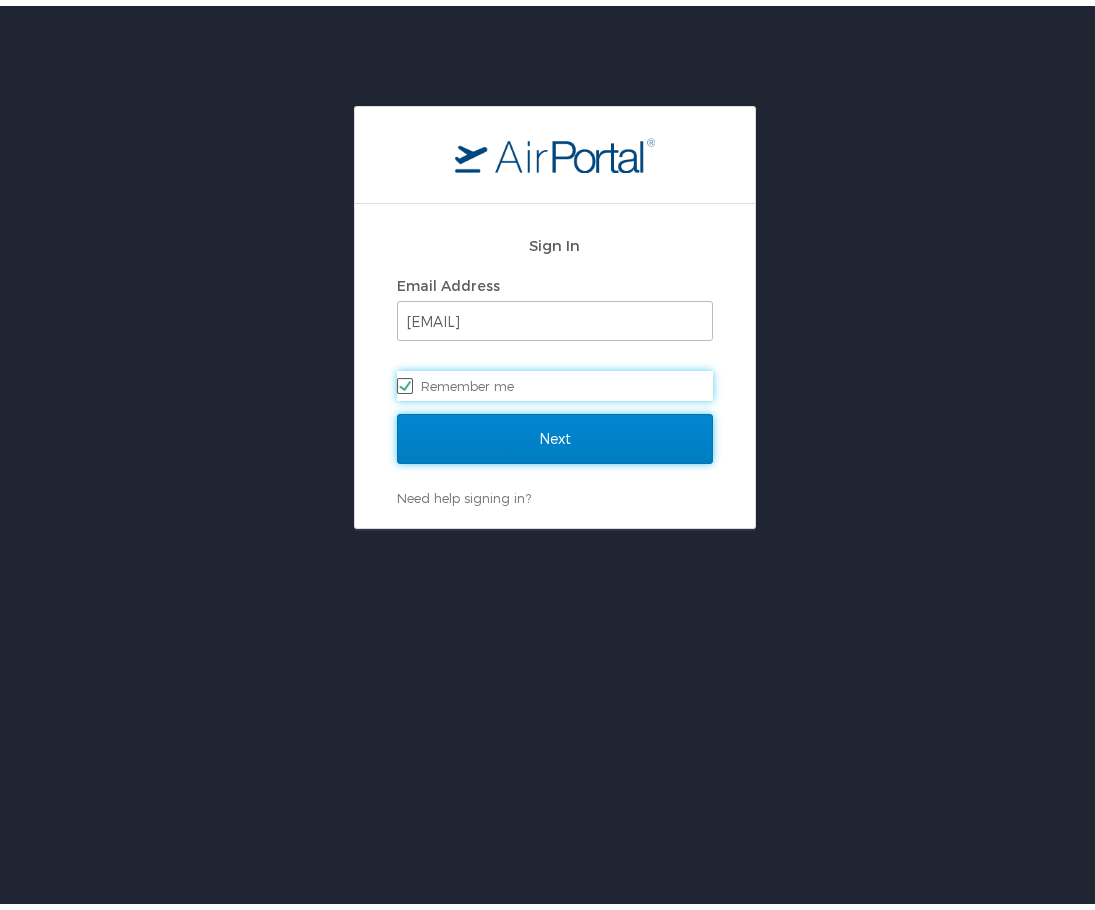 click on "Next" at bounding box center [555, 433] 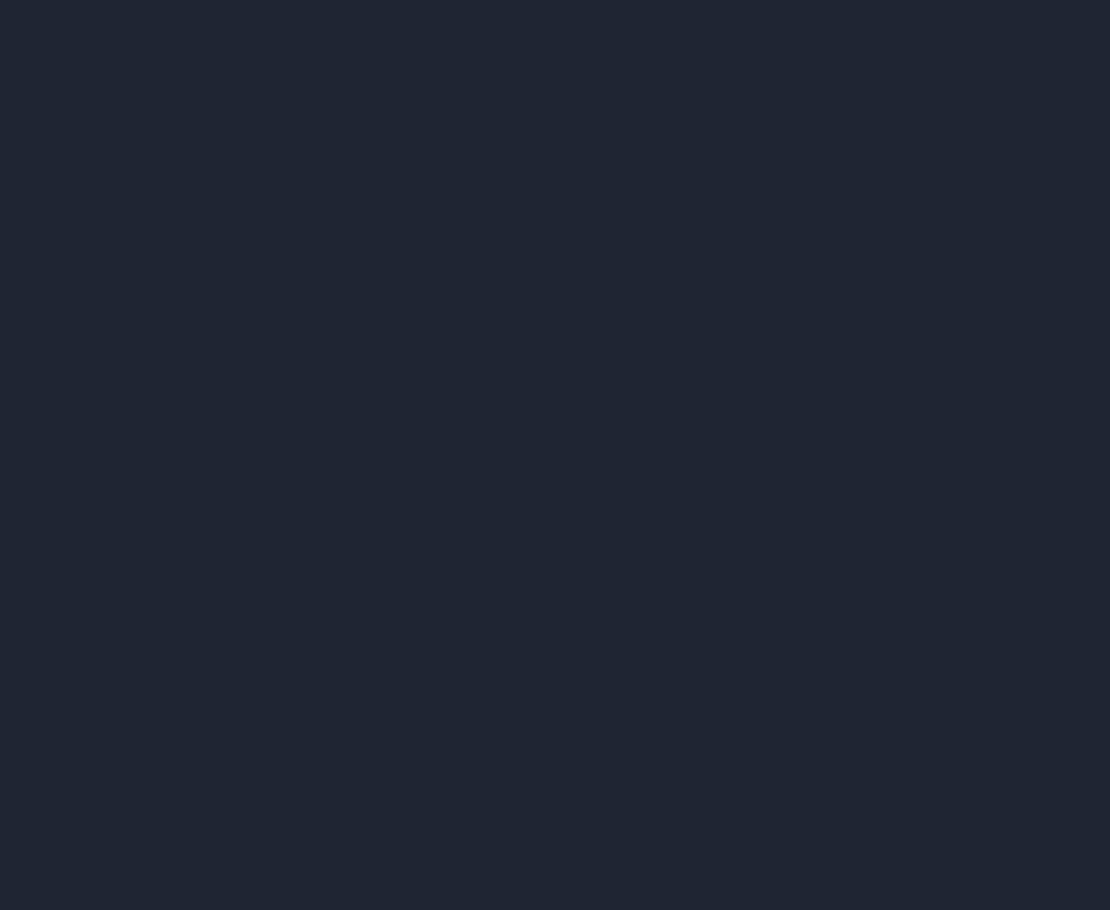 scroll, scrollTop: 0, scrollLeft: 0, axis: both 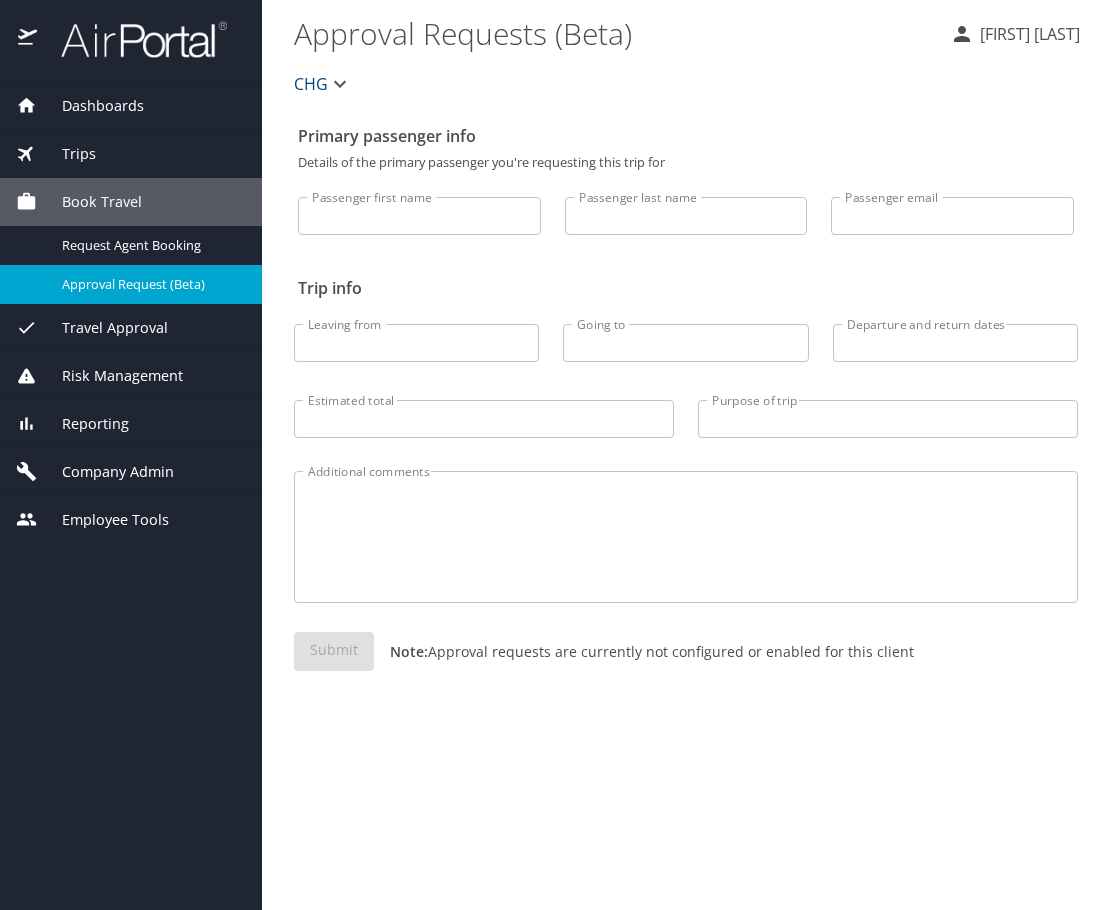 click on "Company Admin" at bounding box center [105, 472] 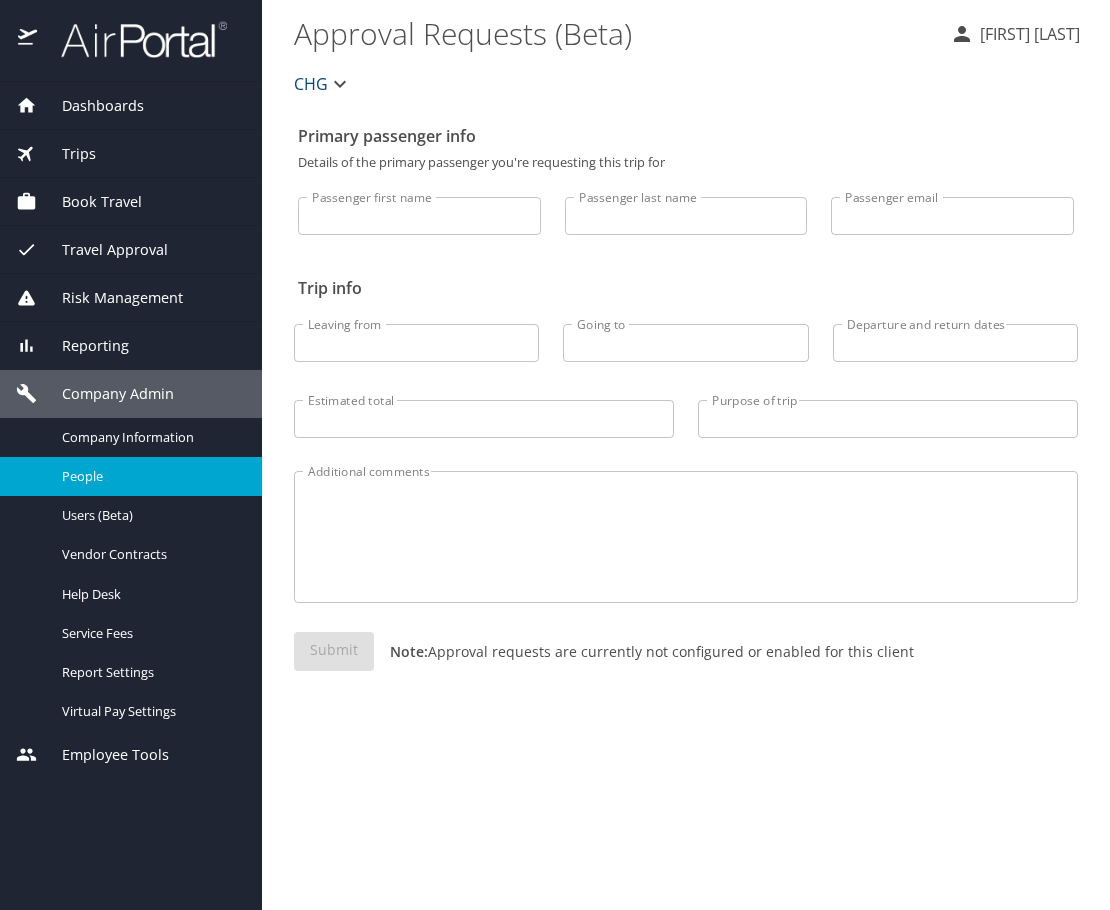 click on "People" at bounding box center (150, 476) 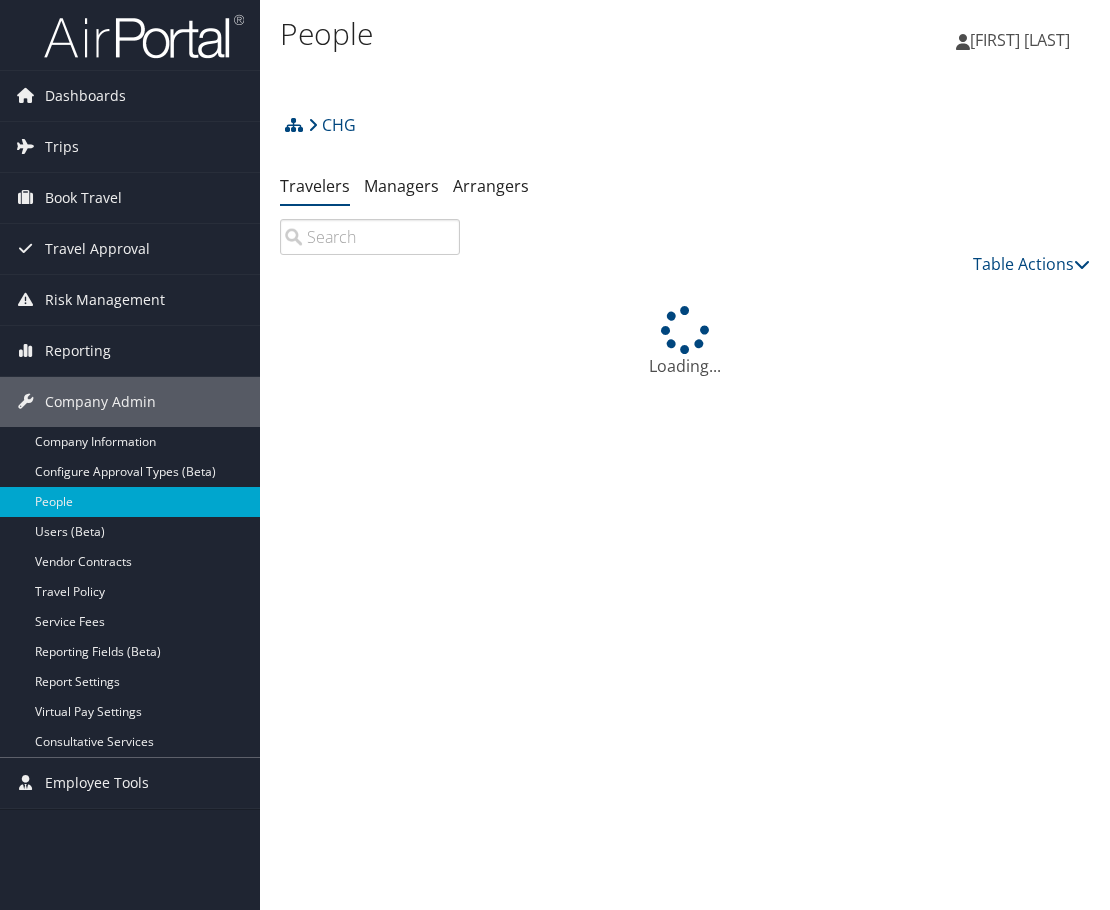 scroll, scrollTop: 0, scrollLeft: 0, axis: both 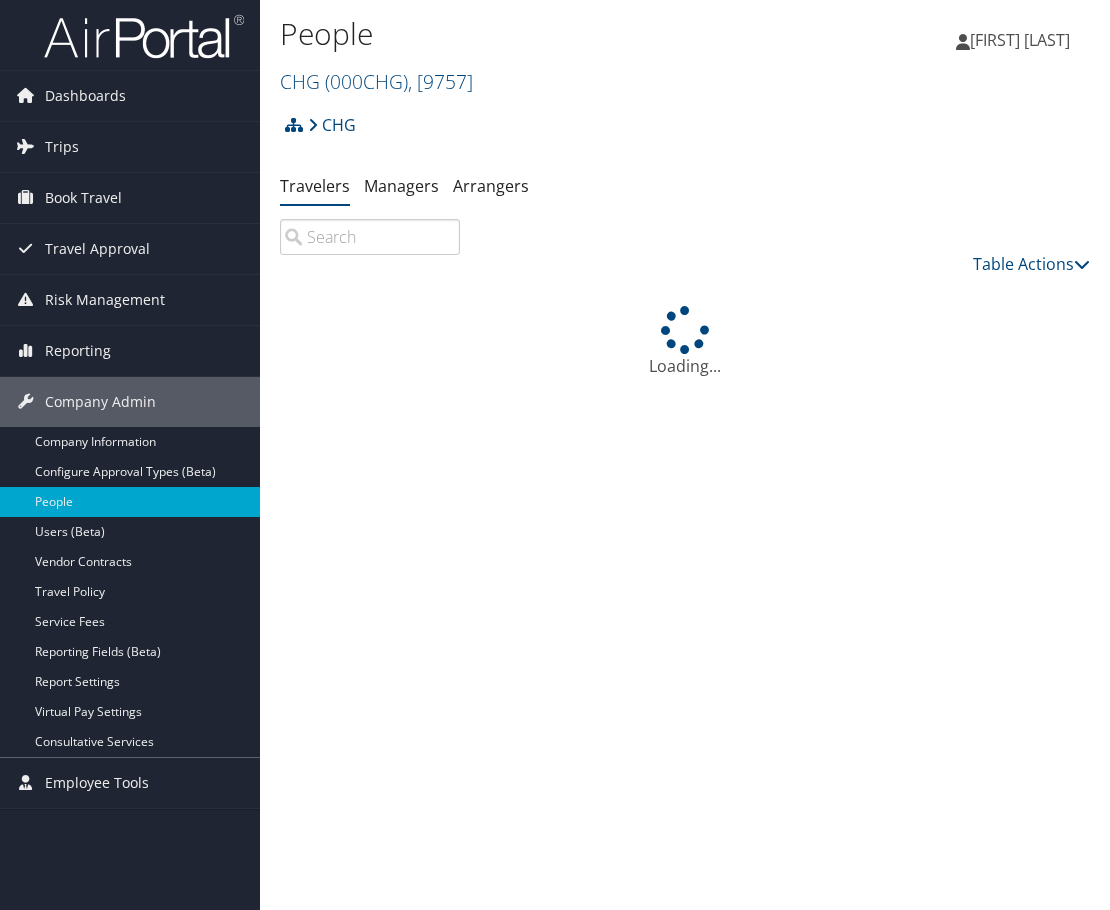 drag, startPoint x: 346, startPoint y: 241, endPoint x: 342, endPoint y: 257, distance: 16.492422 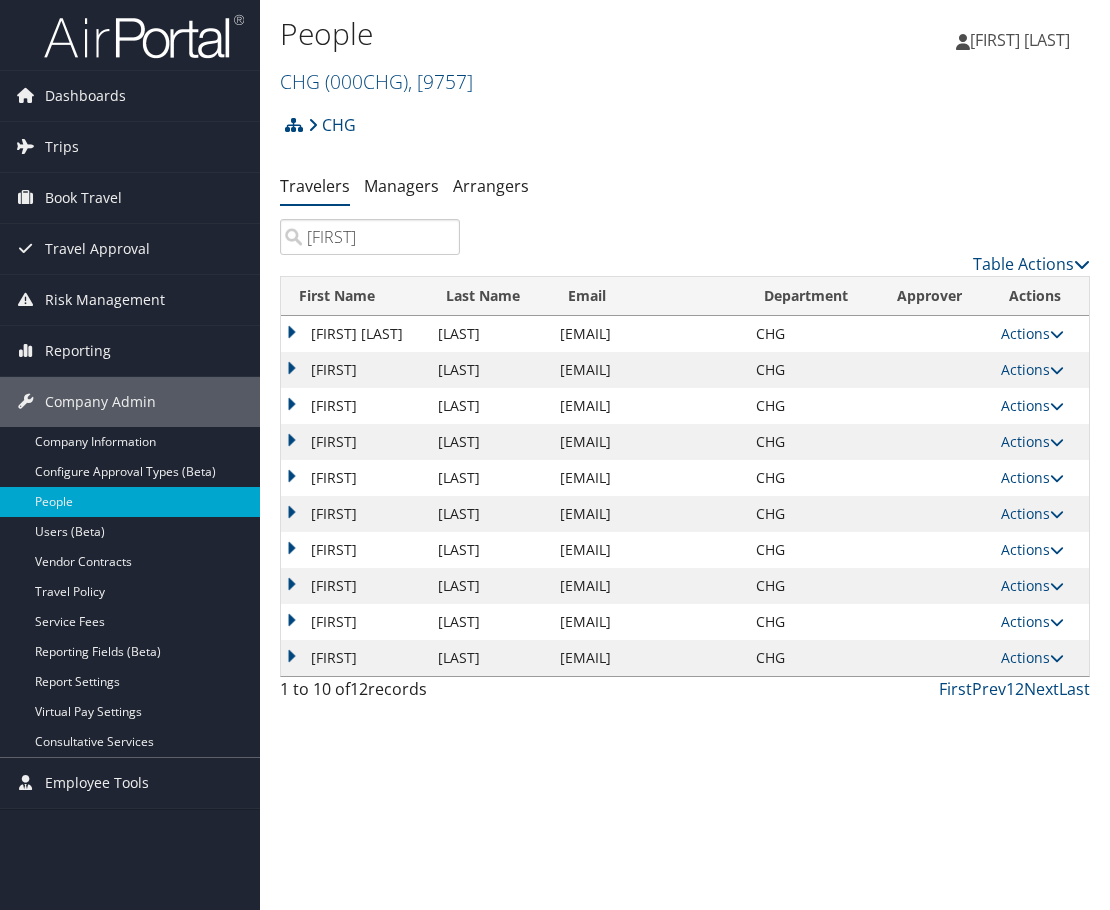 type on "ROBY" 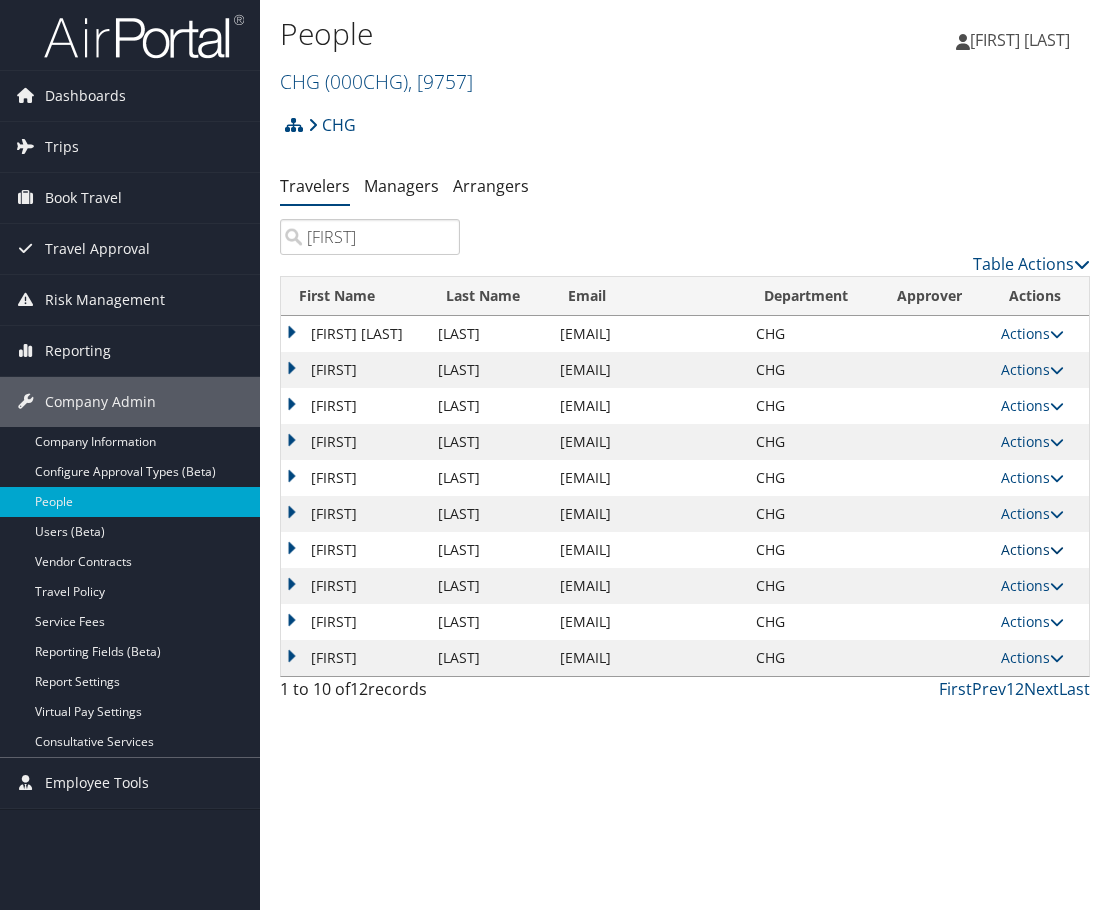 click on "Actions" at bounding box center (1032, 549) 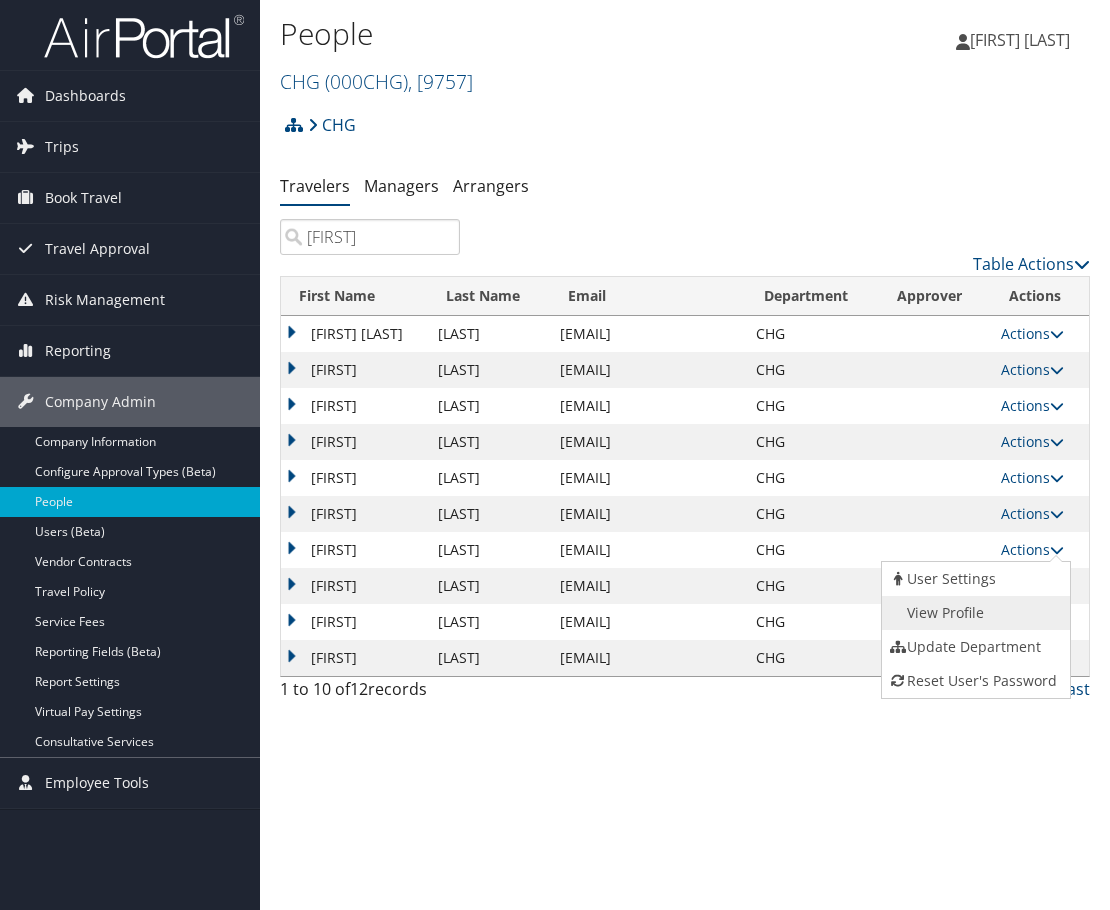 click on "View Profile" at bounding box center (974, 613) 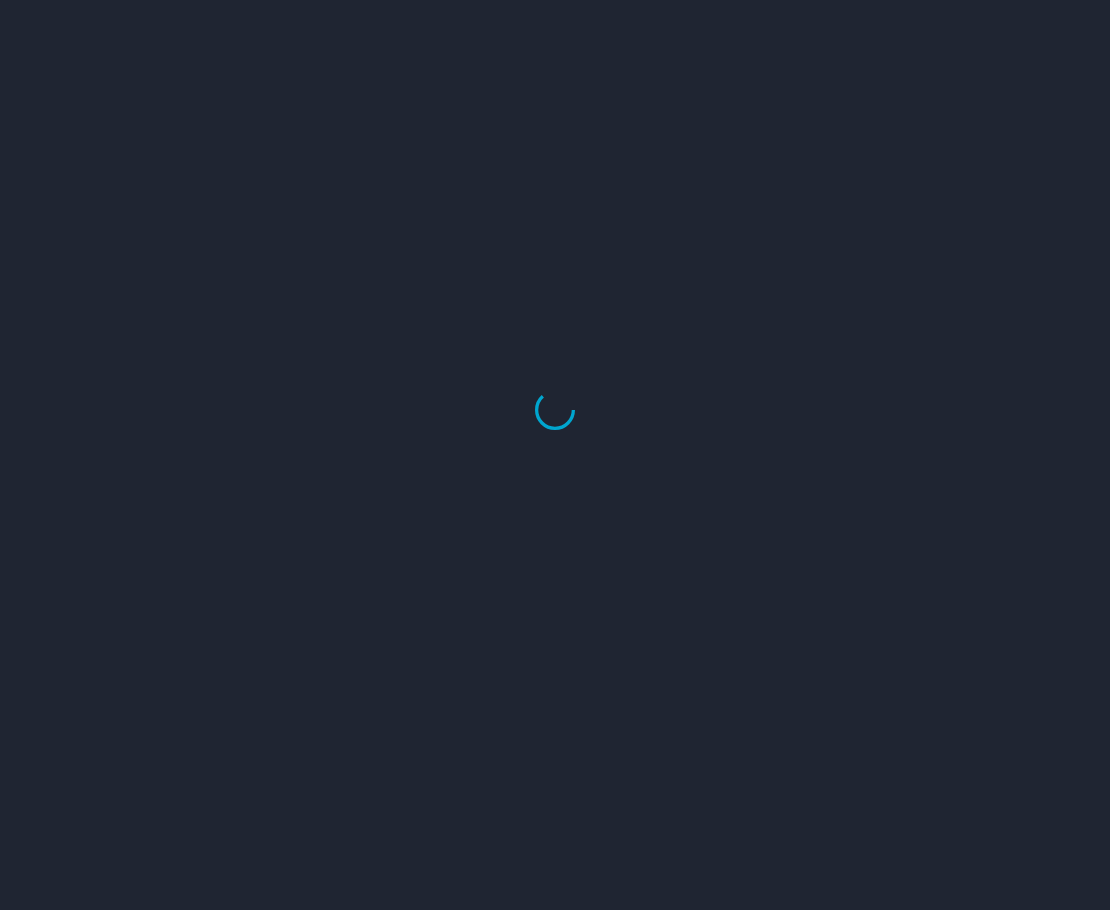 scroll, scrollTop: 0, scrollLeft: 0, axis: both 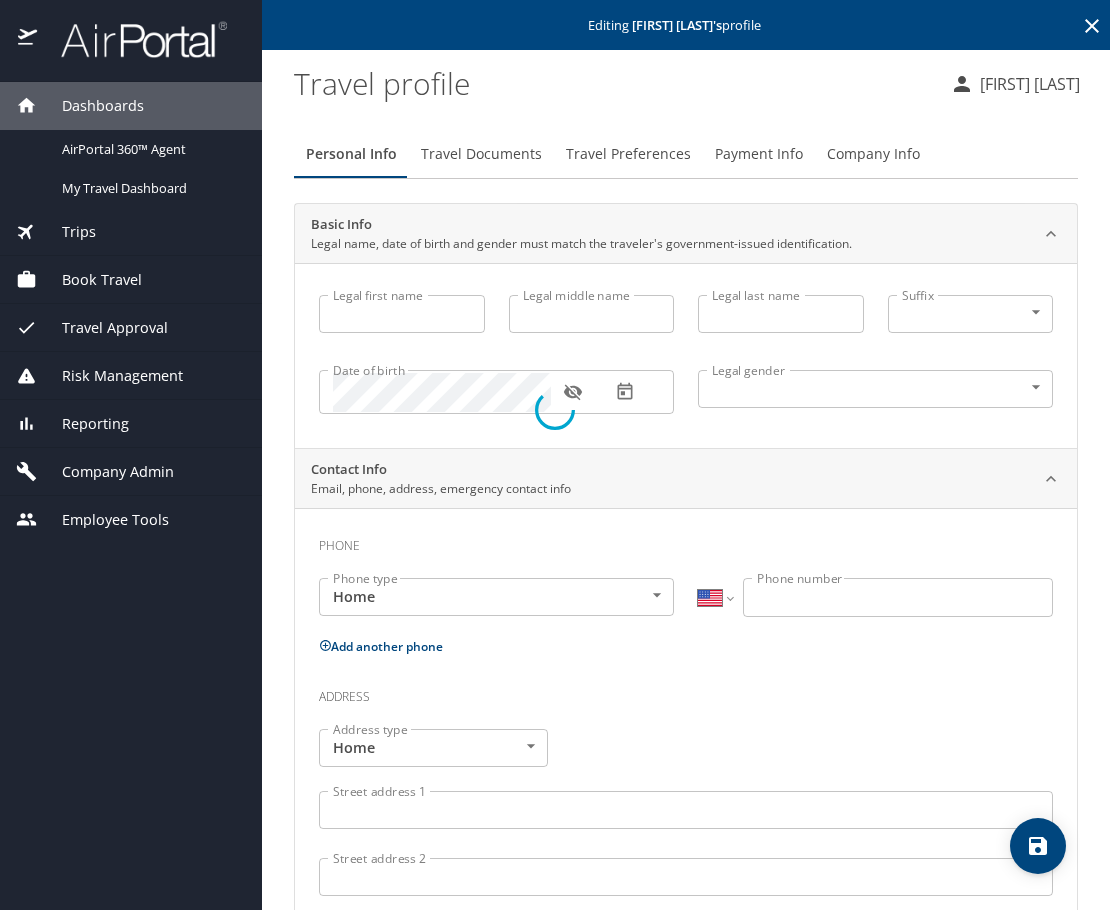 type on "[FIRST]" 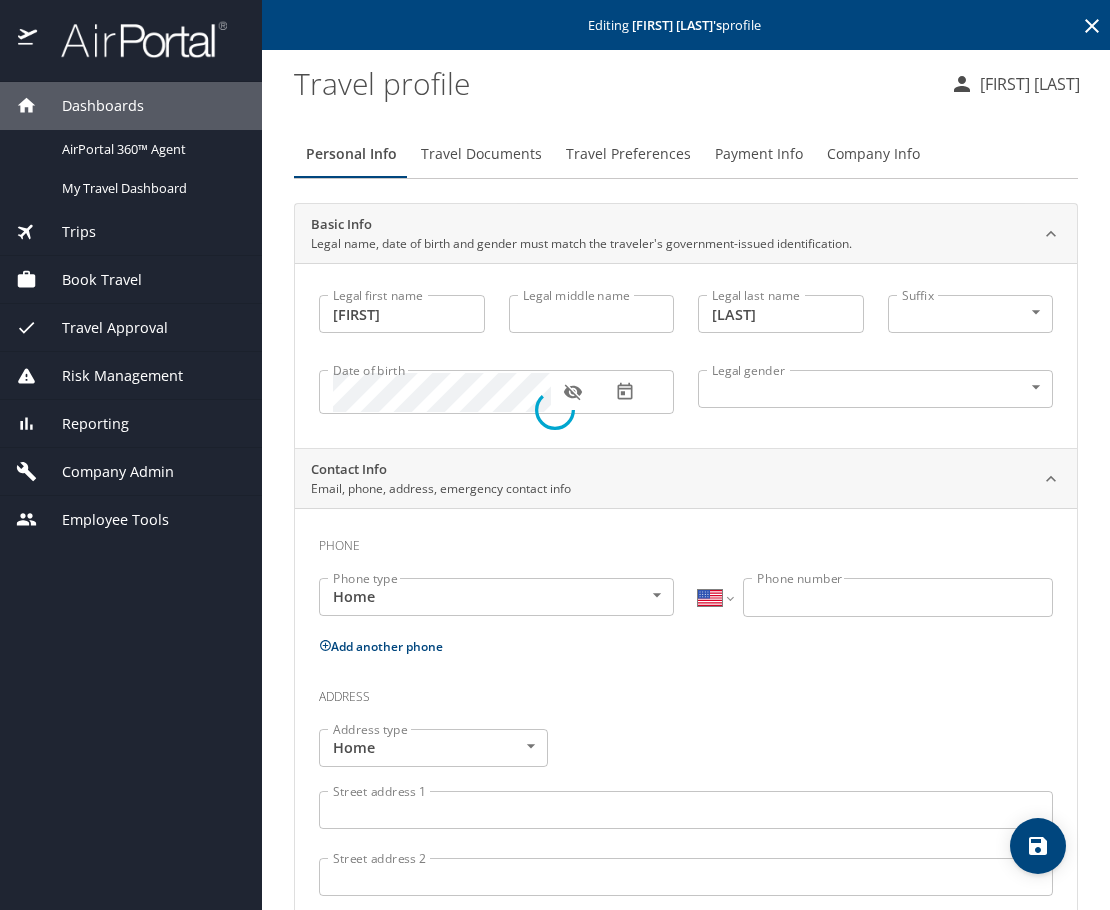 select on "US" 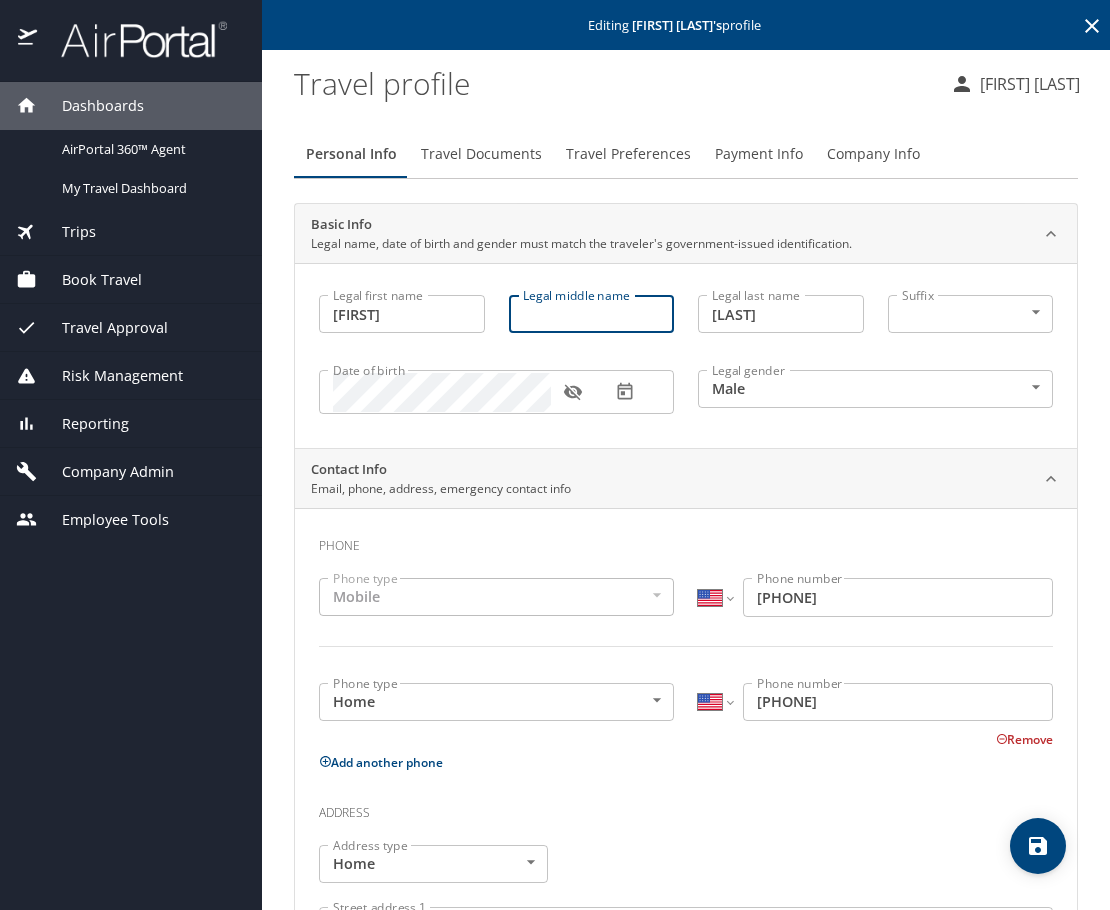 click on "Legal middle name" at bounding box center (592, 314) 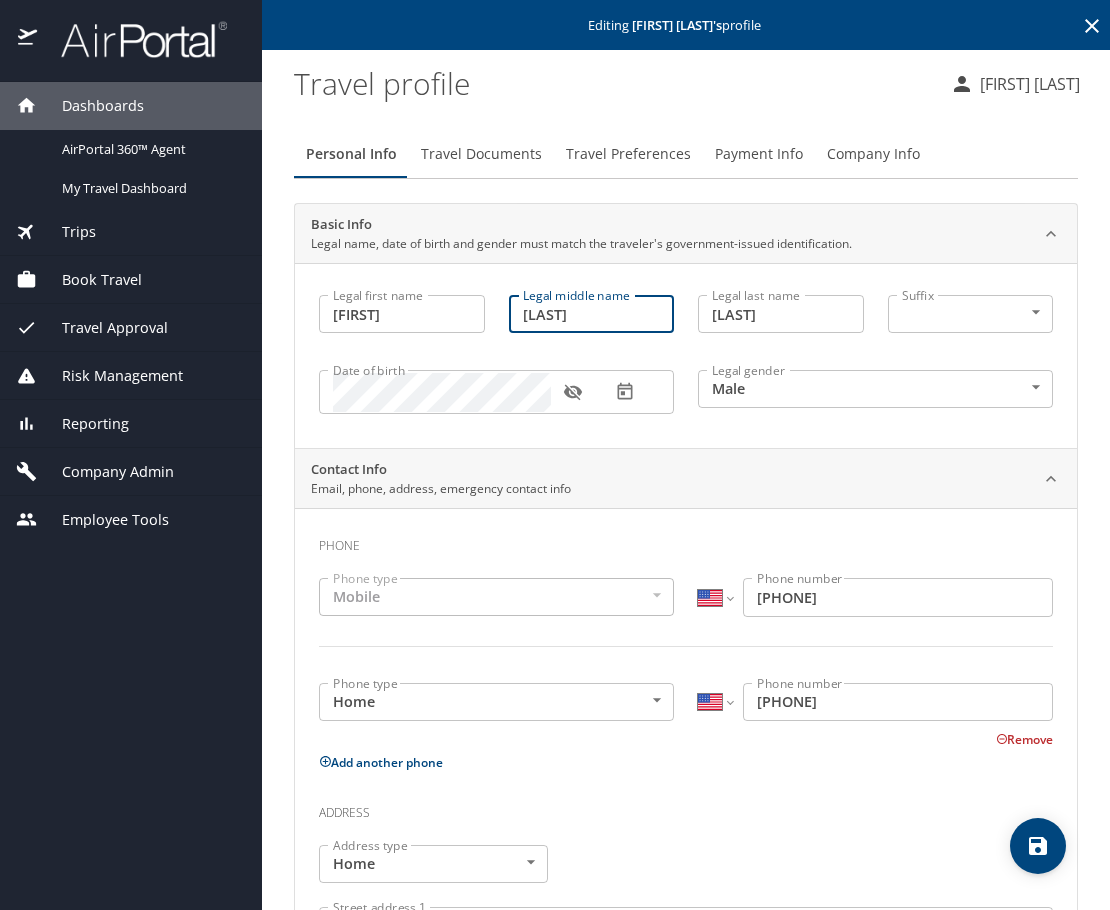 type on "[LAST]" 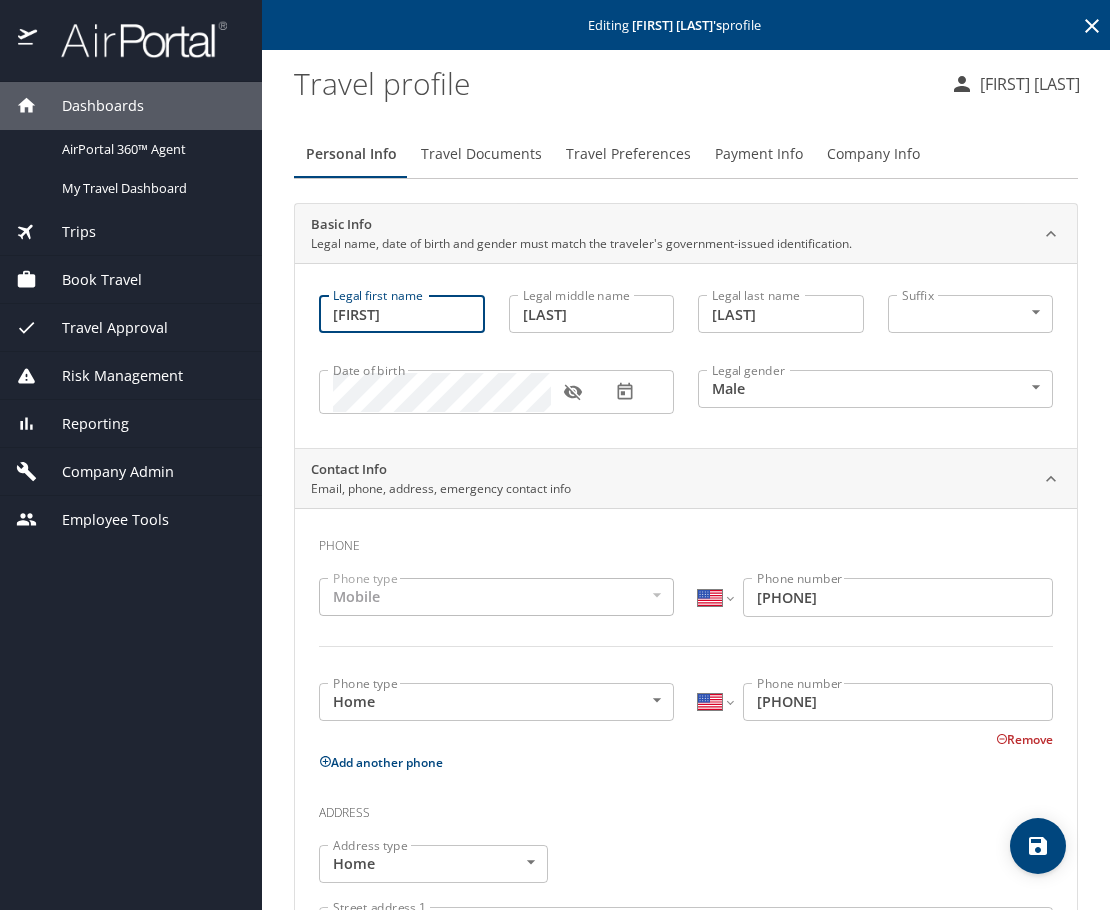 click on "[FIRST]" at bounding box center [402, 314] 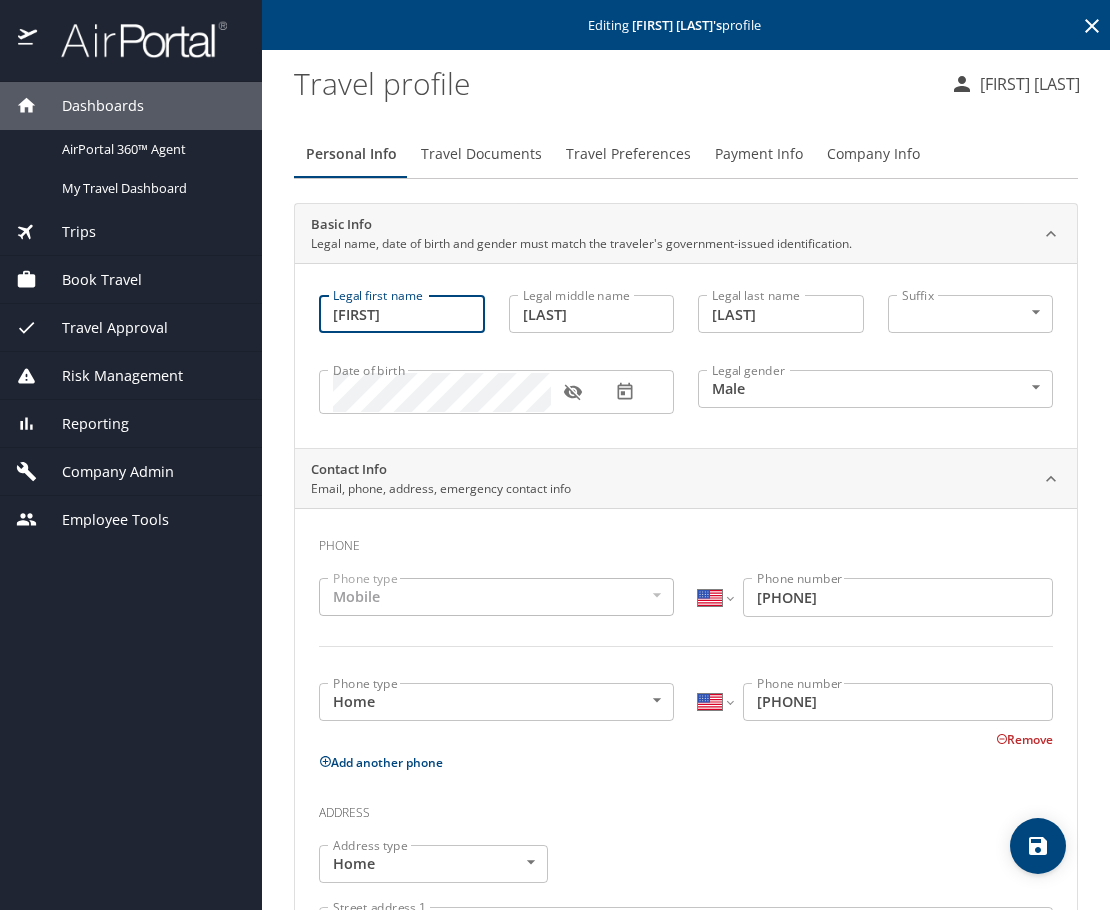 click 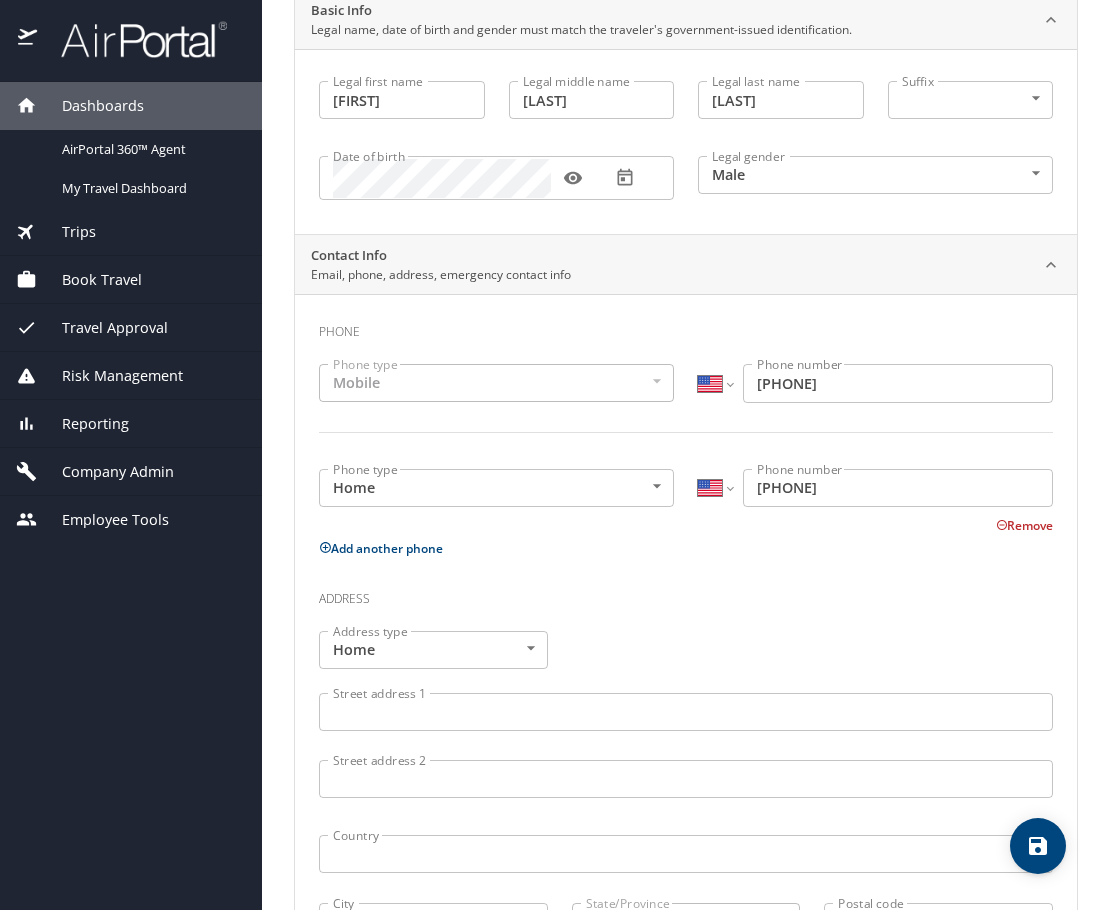 scroll, scrollTop: 528, scrollLeft: 0, axis: vertical 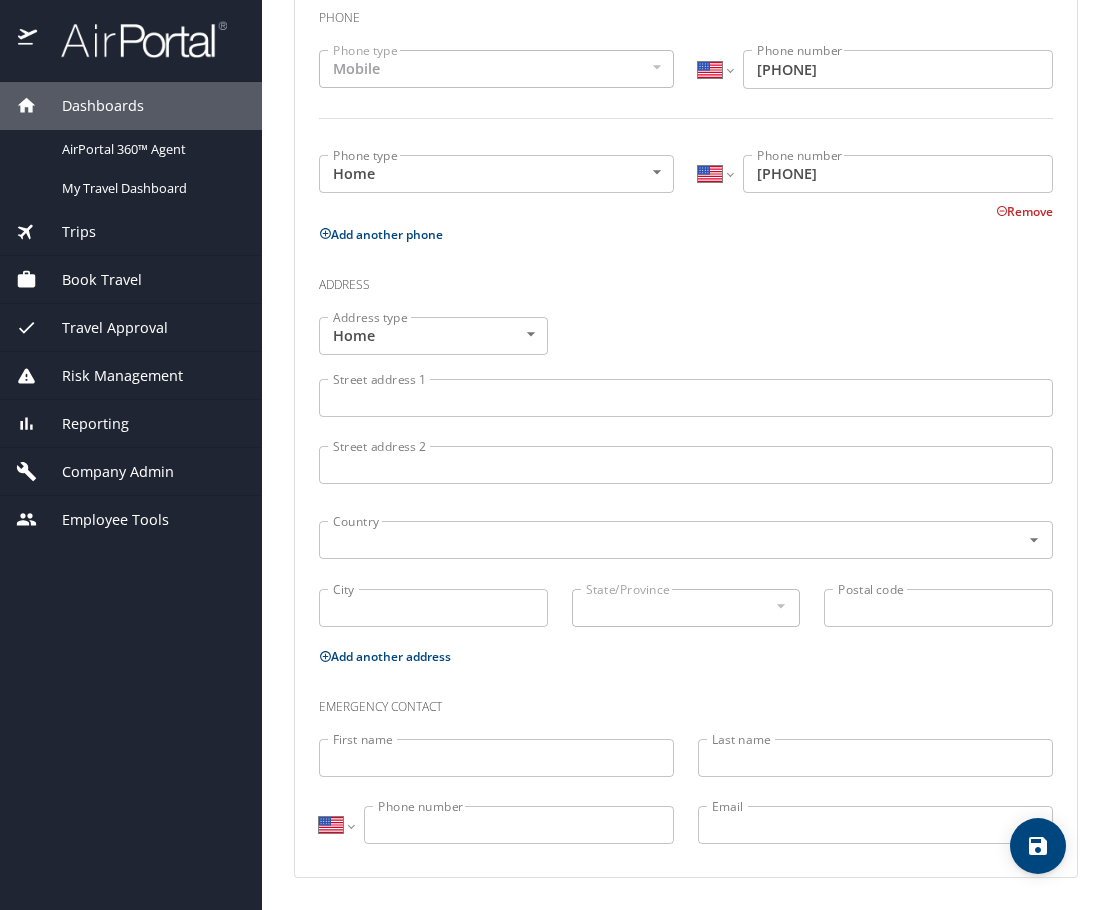 click at bounding box center (0, 923) 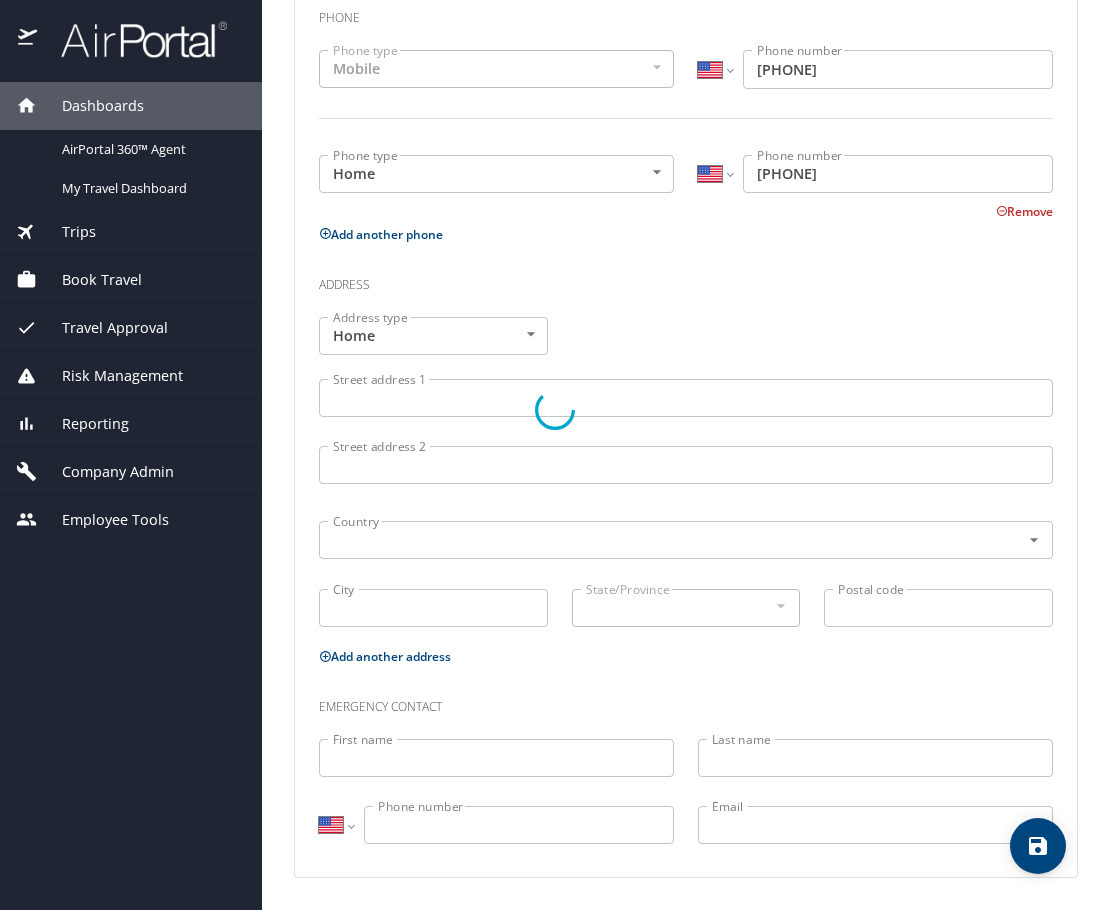 select on "US" 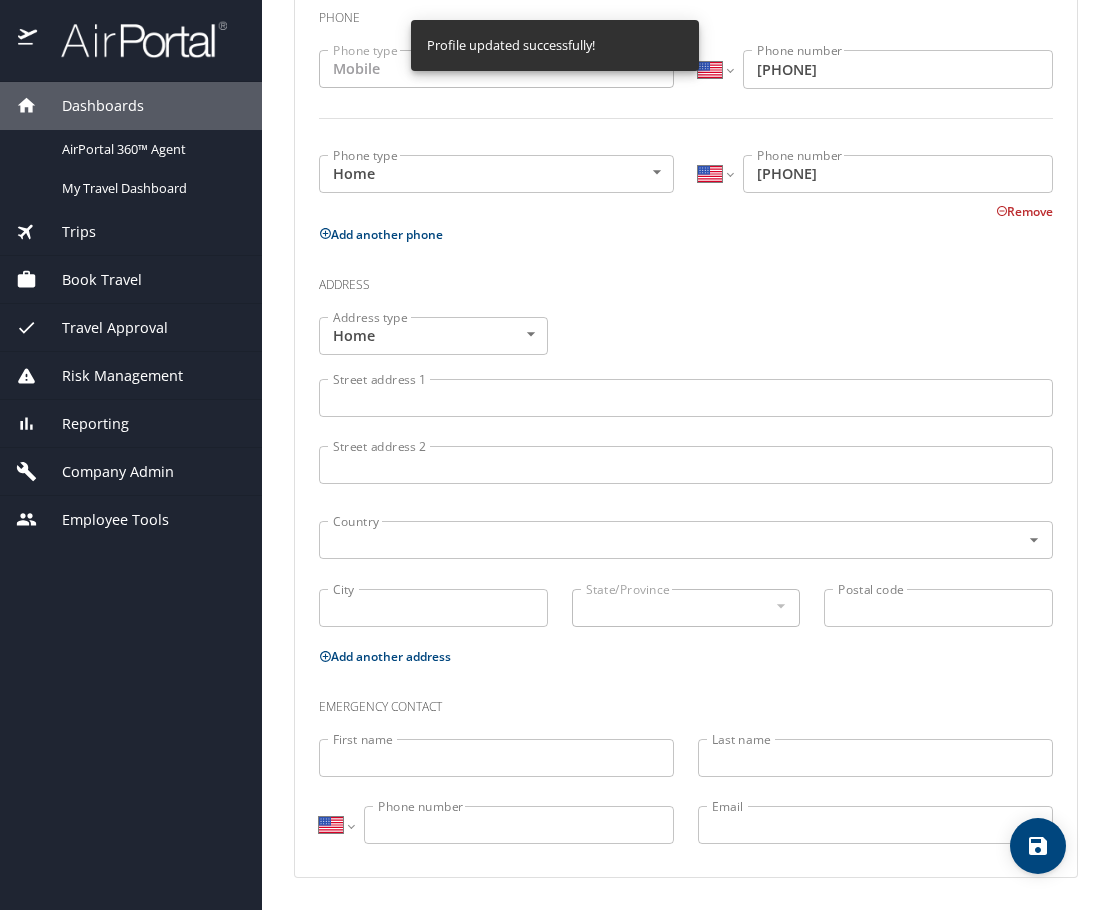 select on "US" 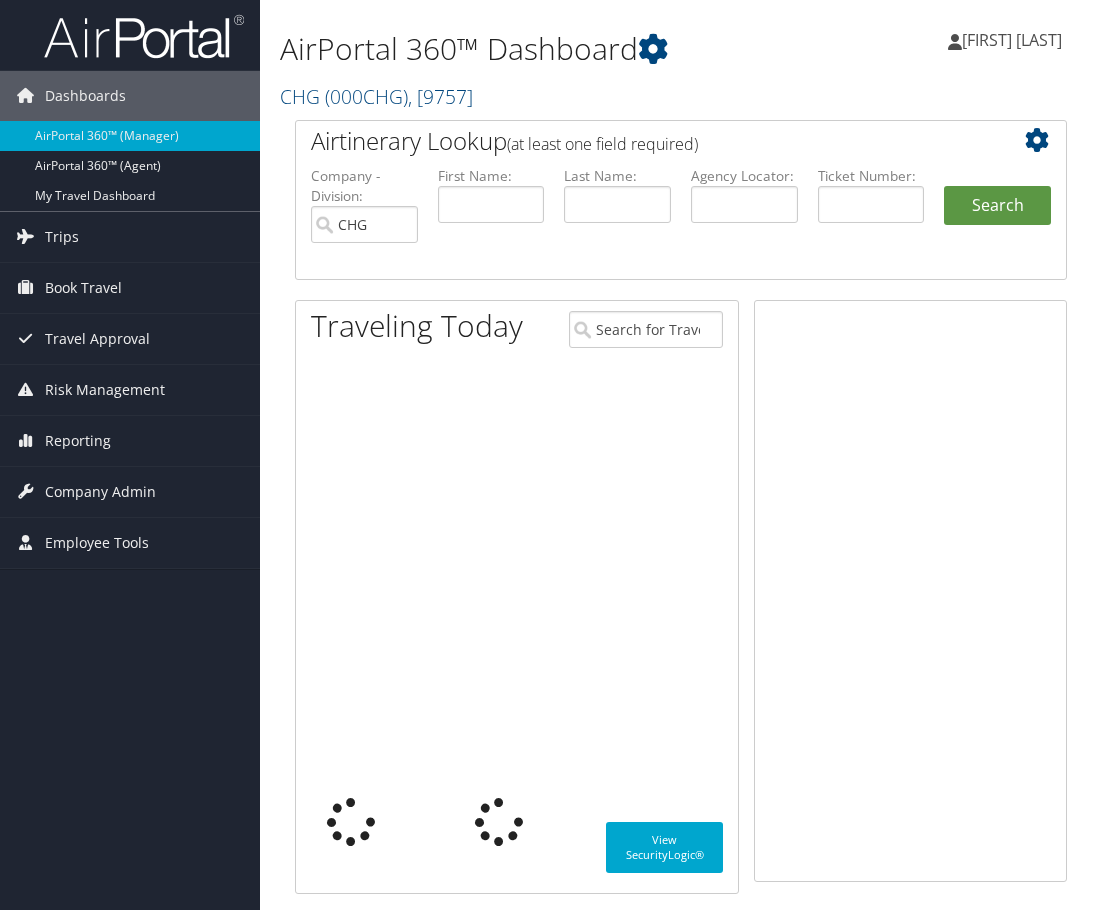 scroll, scrollTop: 0, scrollLeft: 0, axis: both 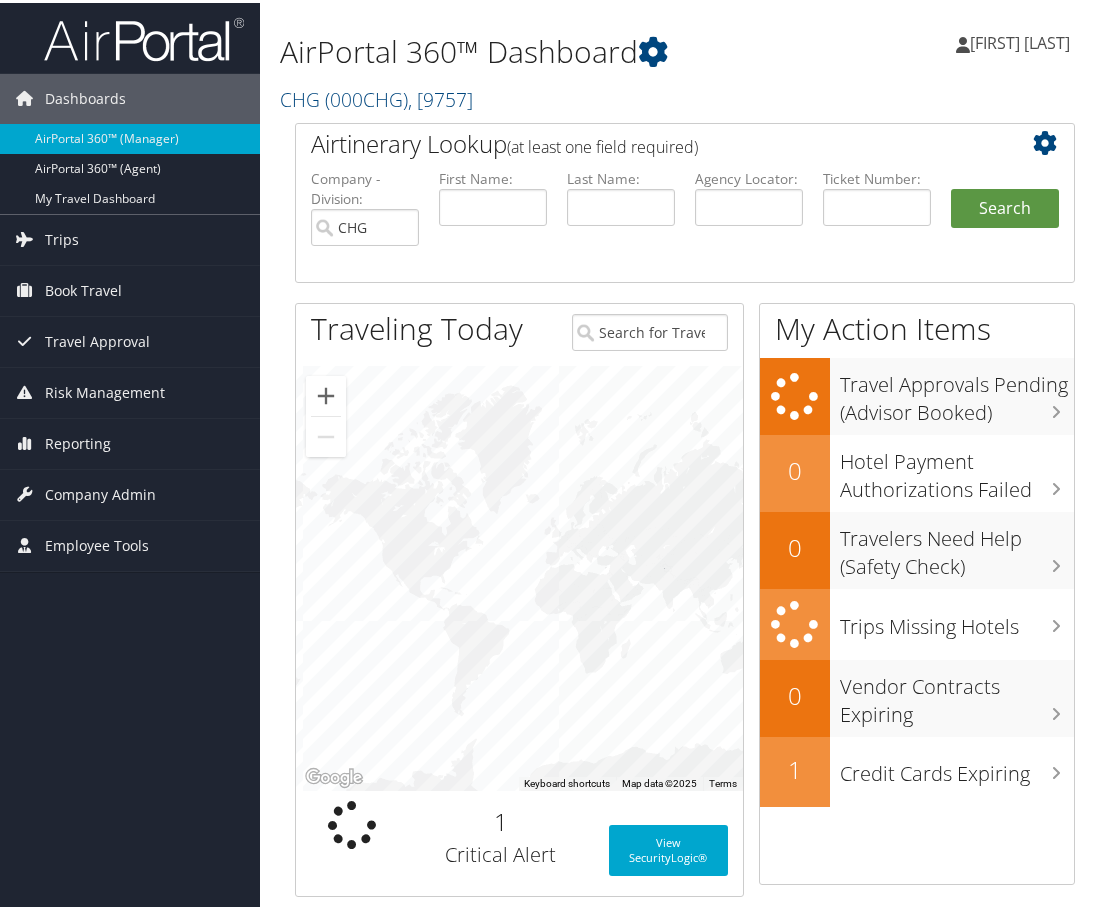 click on "CHG   ( 000CHG )  , [ 9757 ]" at bounding box center (550, 95) 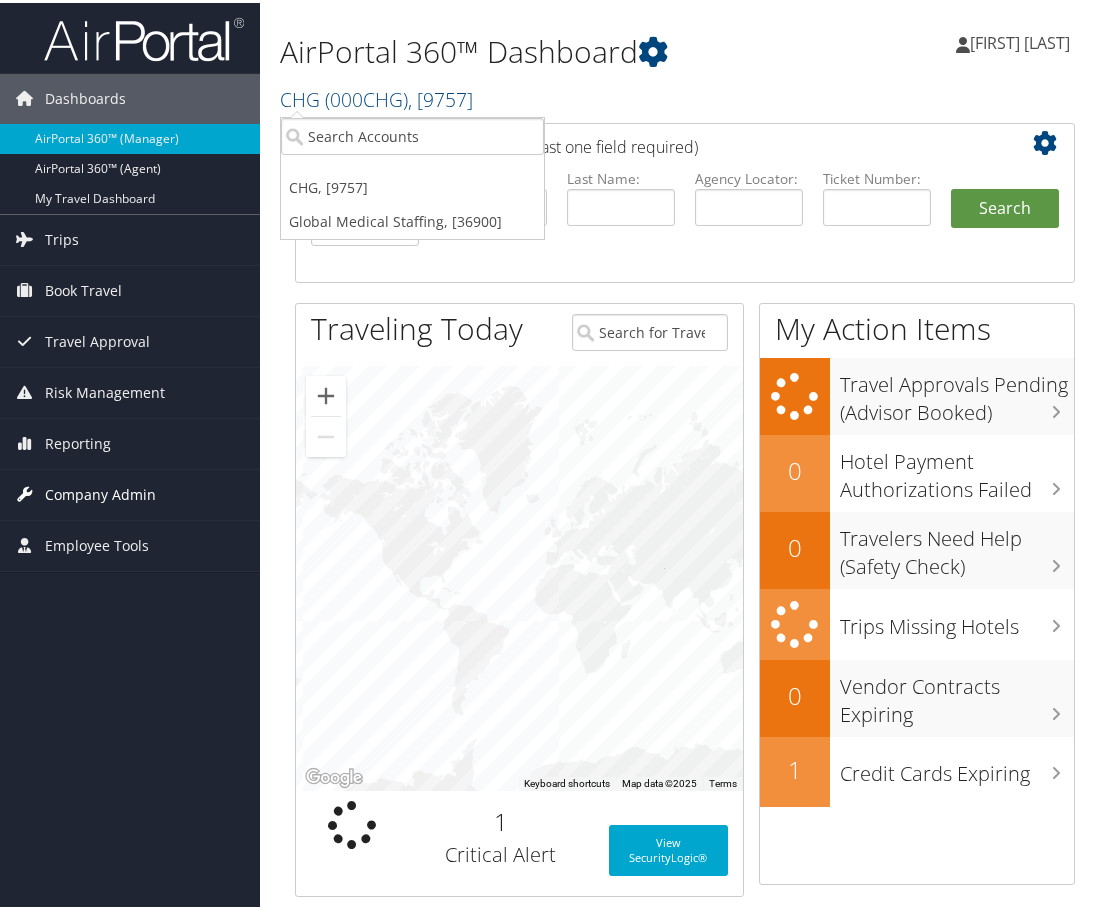 click on "Company Admin" at bounding box center (100, 492) 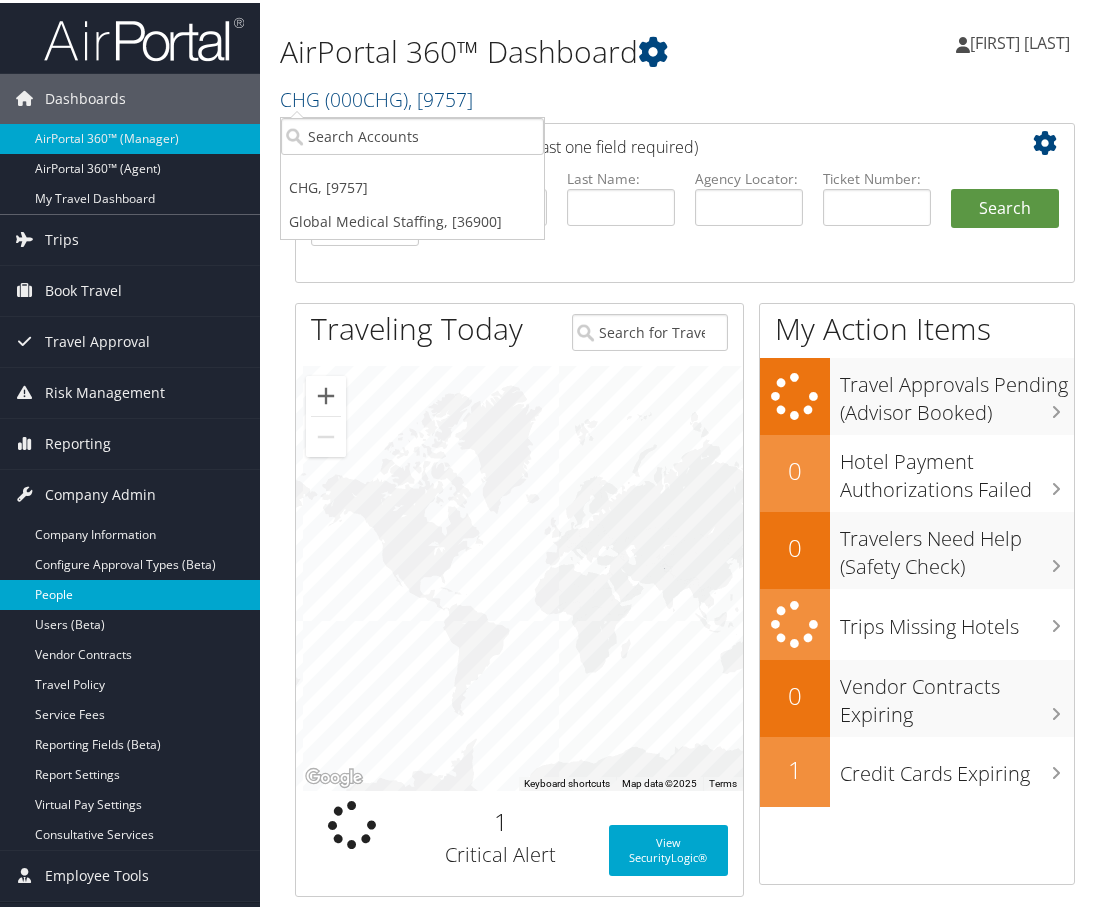 click on "People" at bounding box center [130, 592] 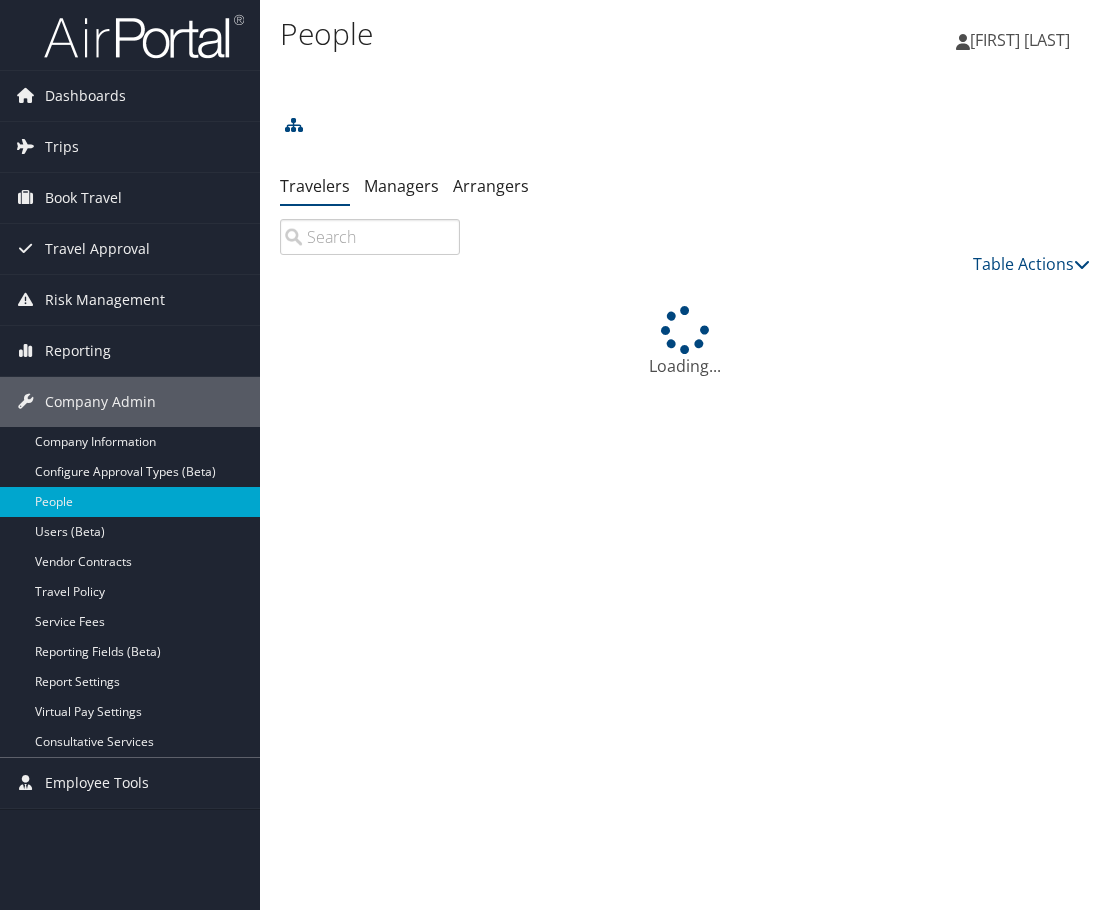 scroll, scrollTop: 0, scrollLeft: 0, axis: both 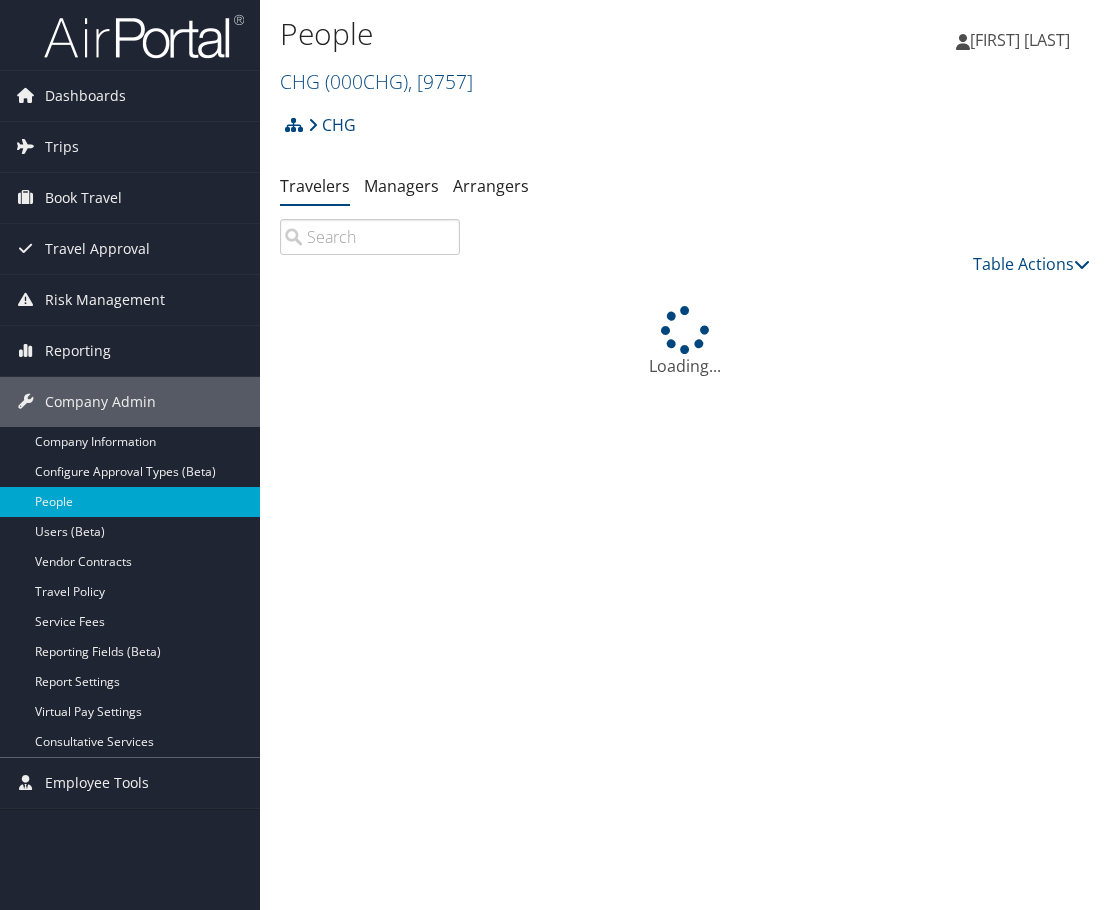 click at bounding box center (370, 237) 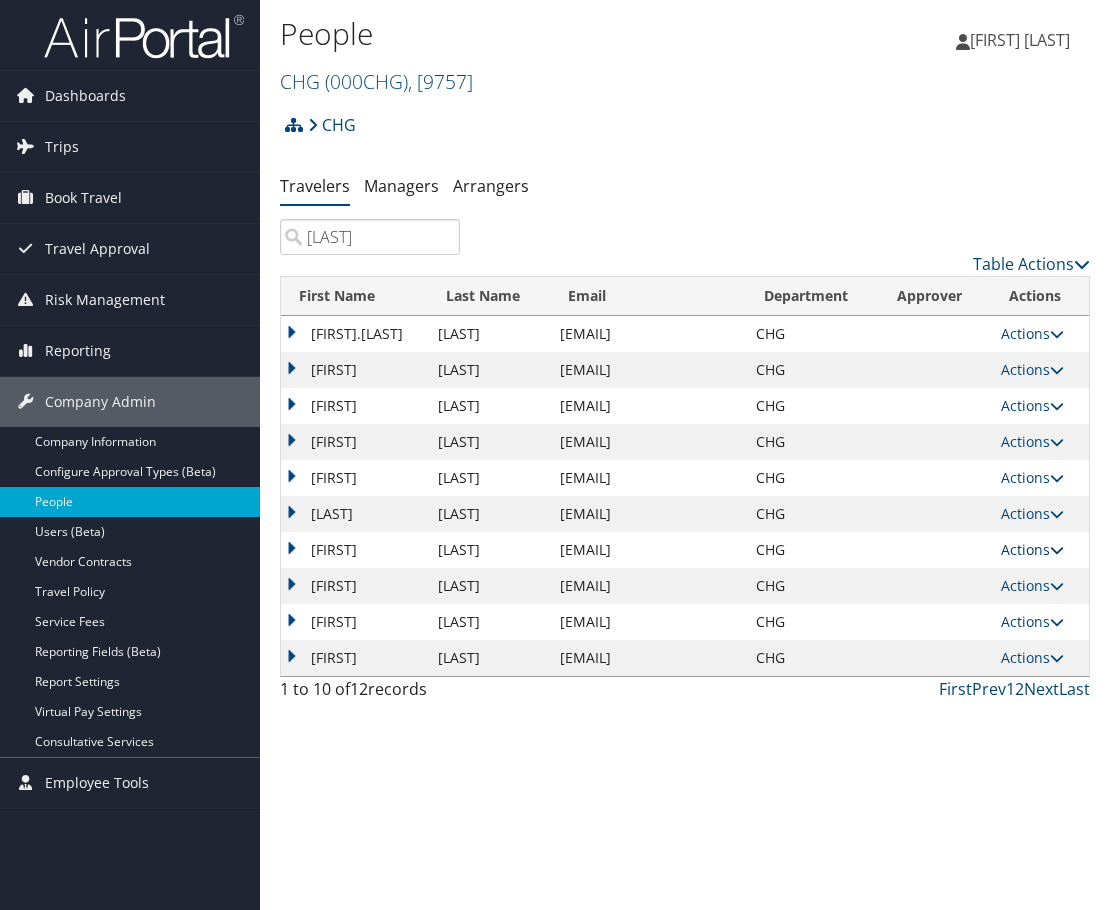 type on "[LAST]" 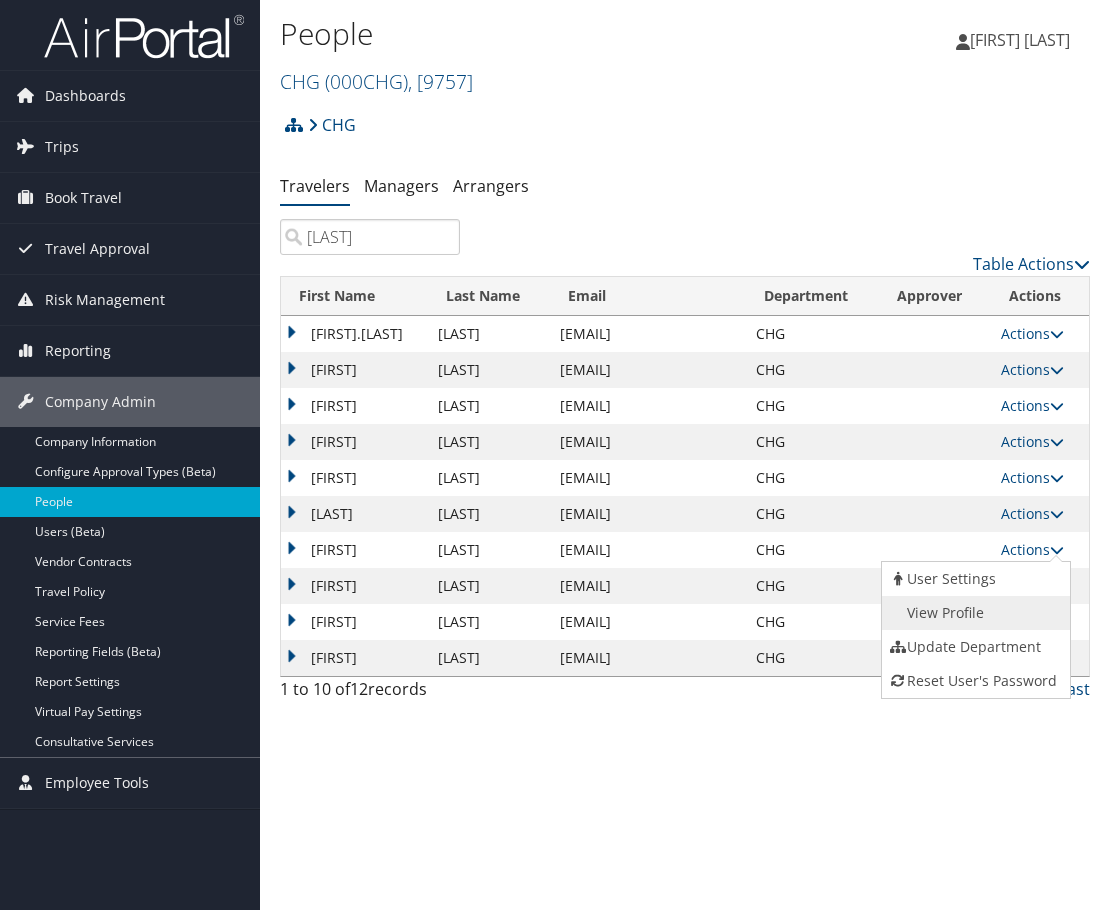 click on "View Profile" at bounding box center [974, 613] 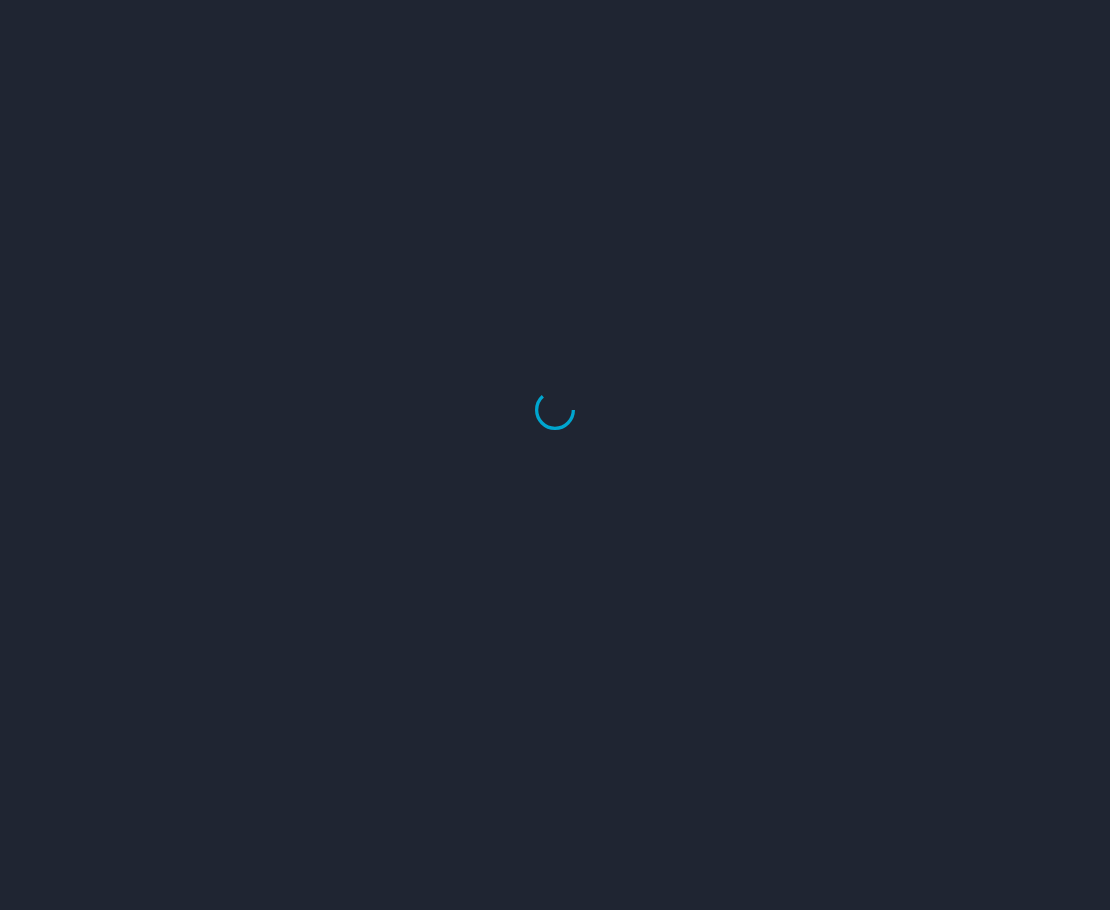 scroll, scrollTop: 0, scrollLeft: 0, axis: both 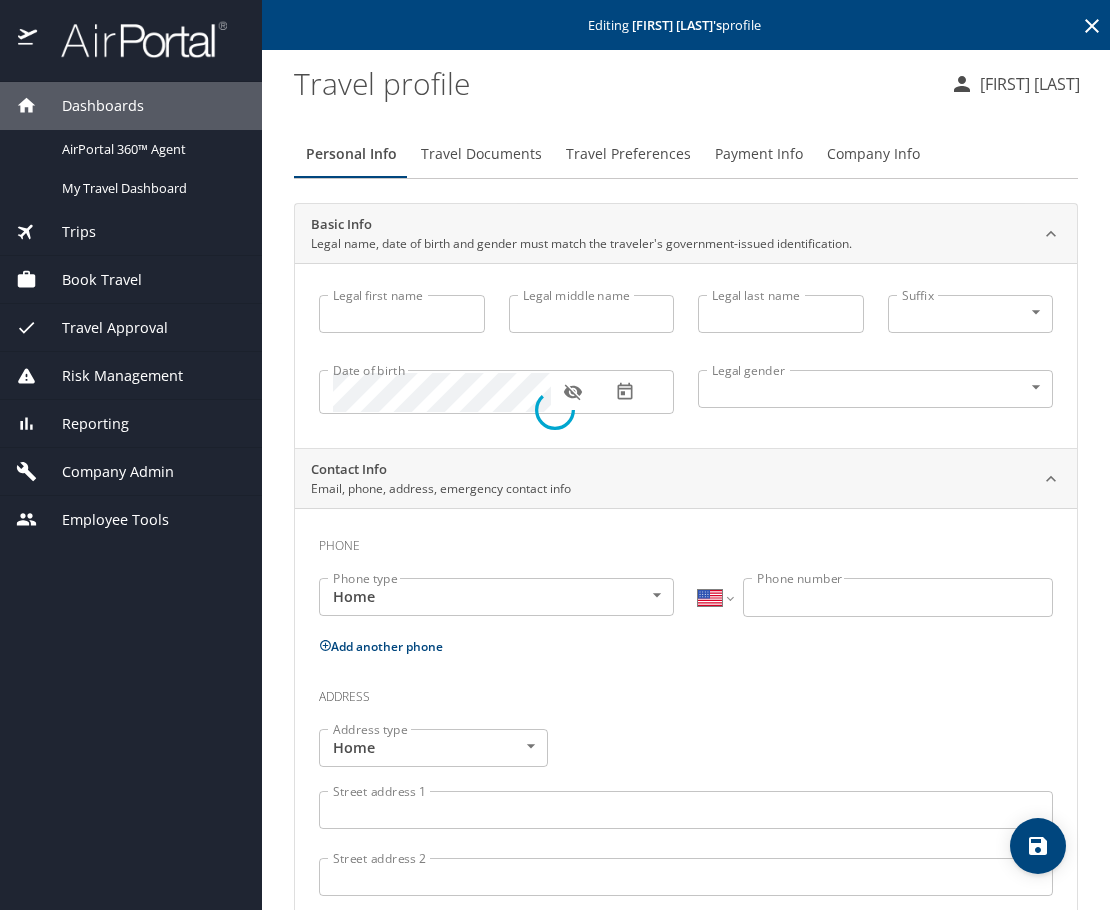 type on "[FIRST]" 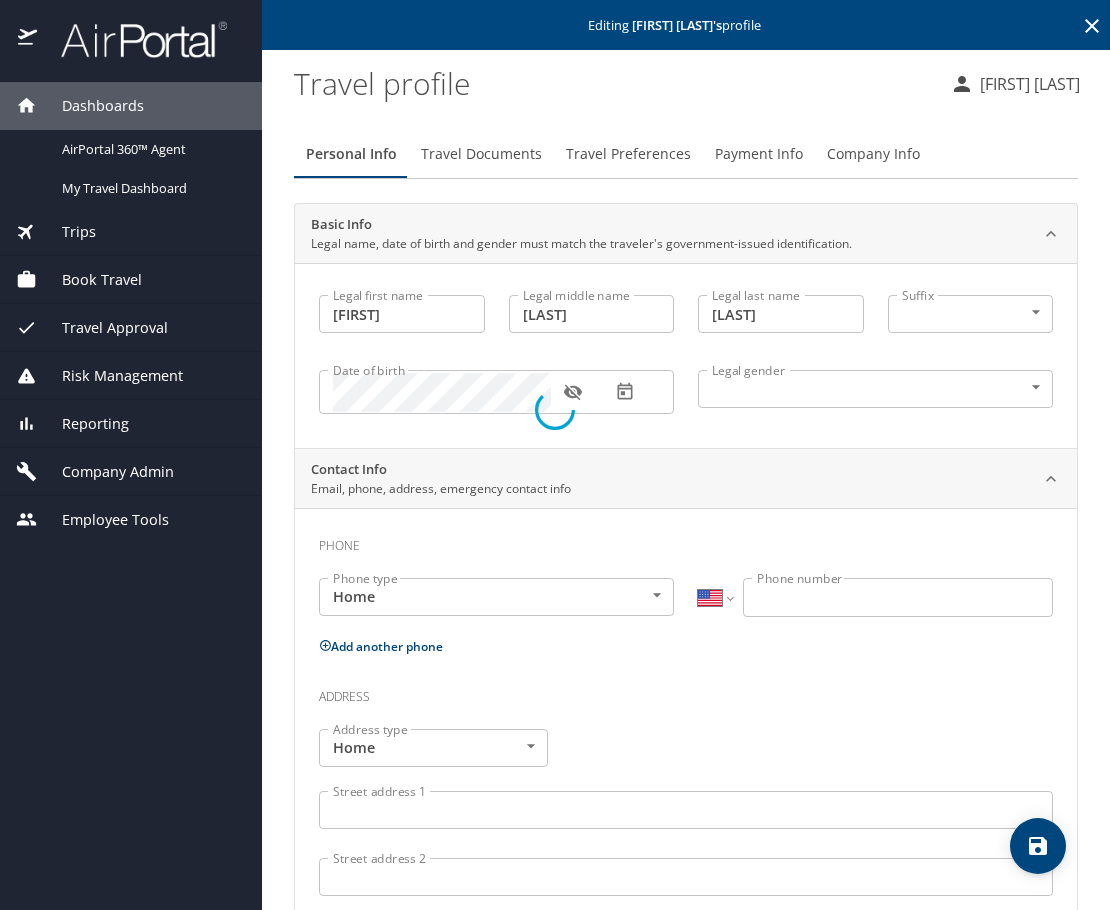 select on "US" 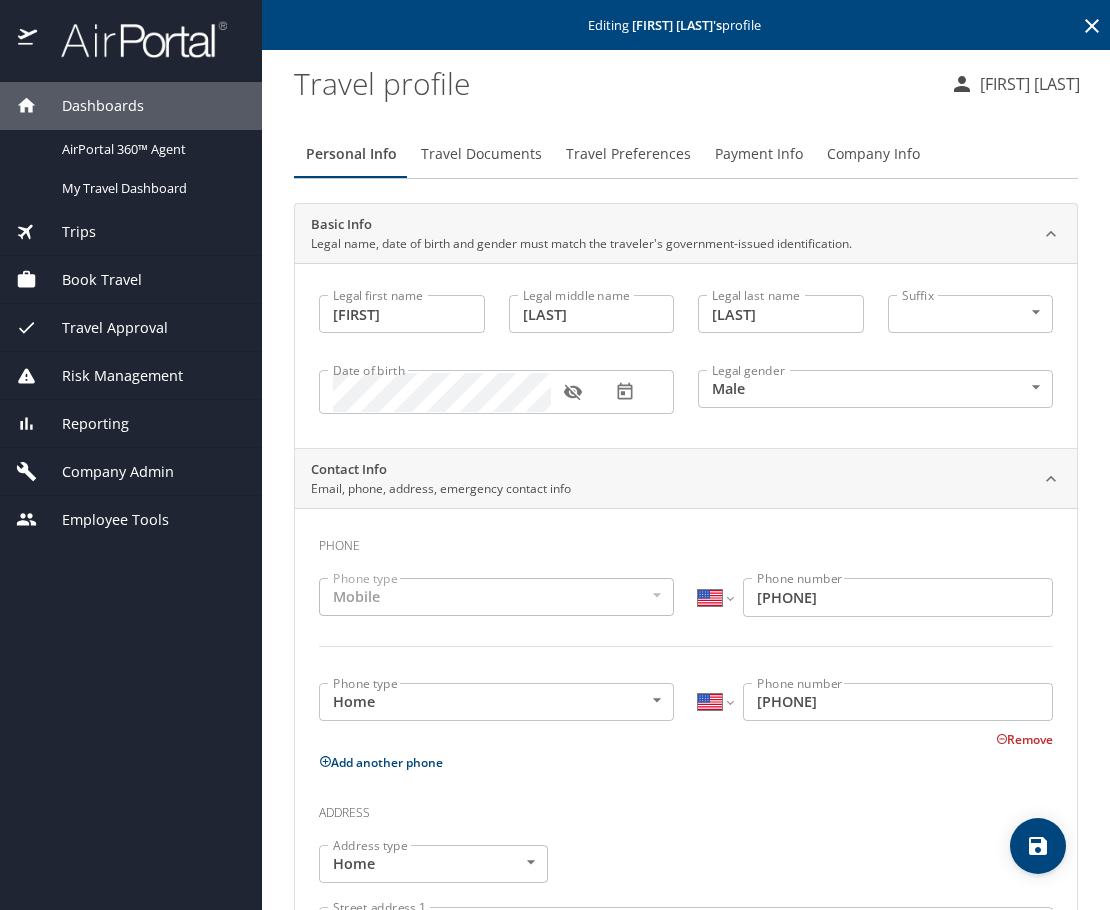 click 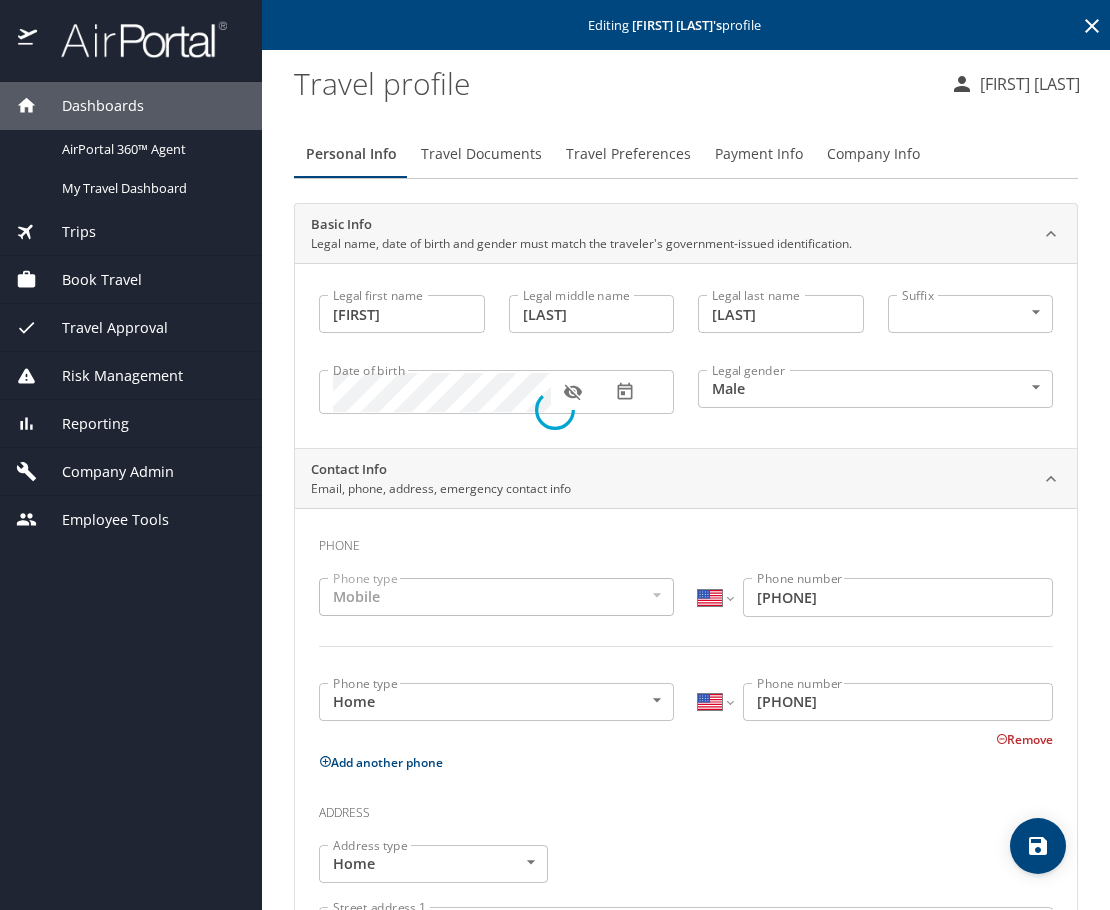 select on "US" 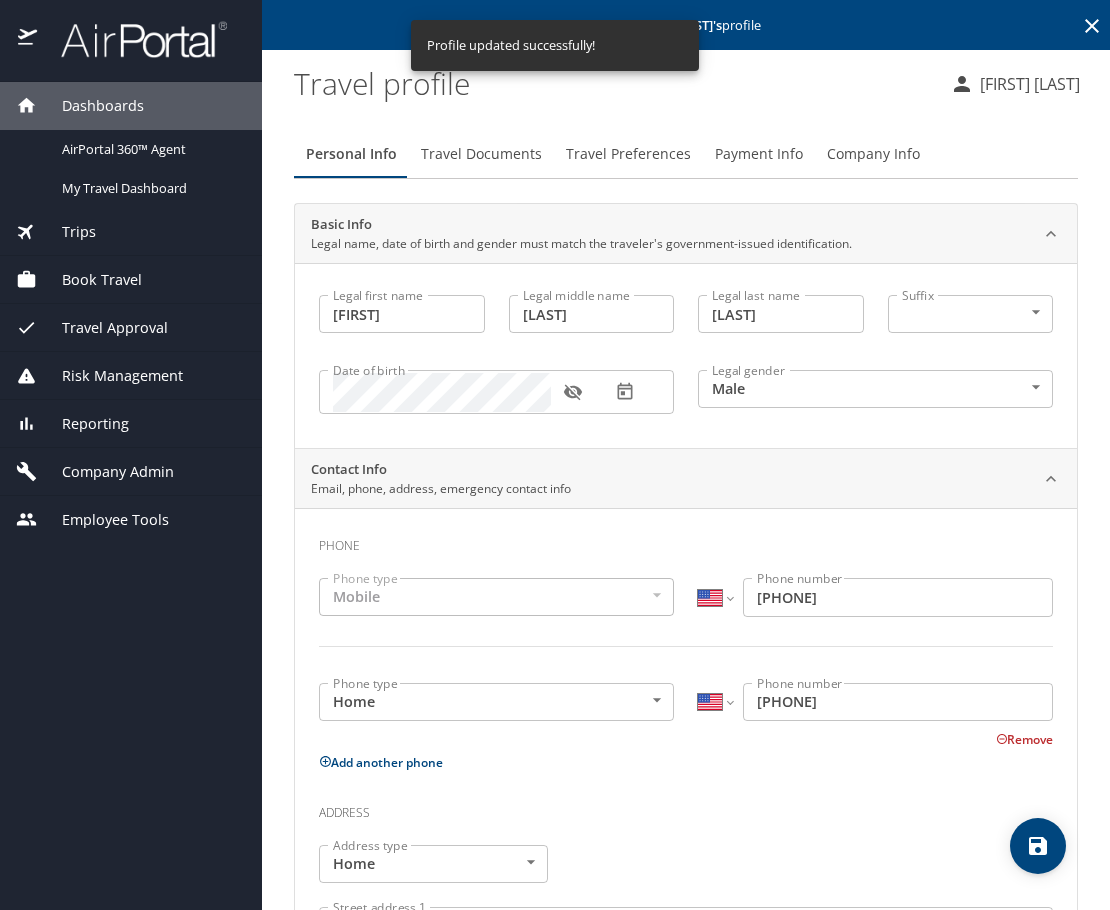 select on "US" 